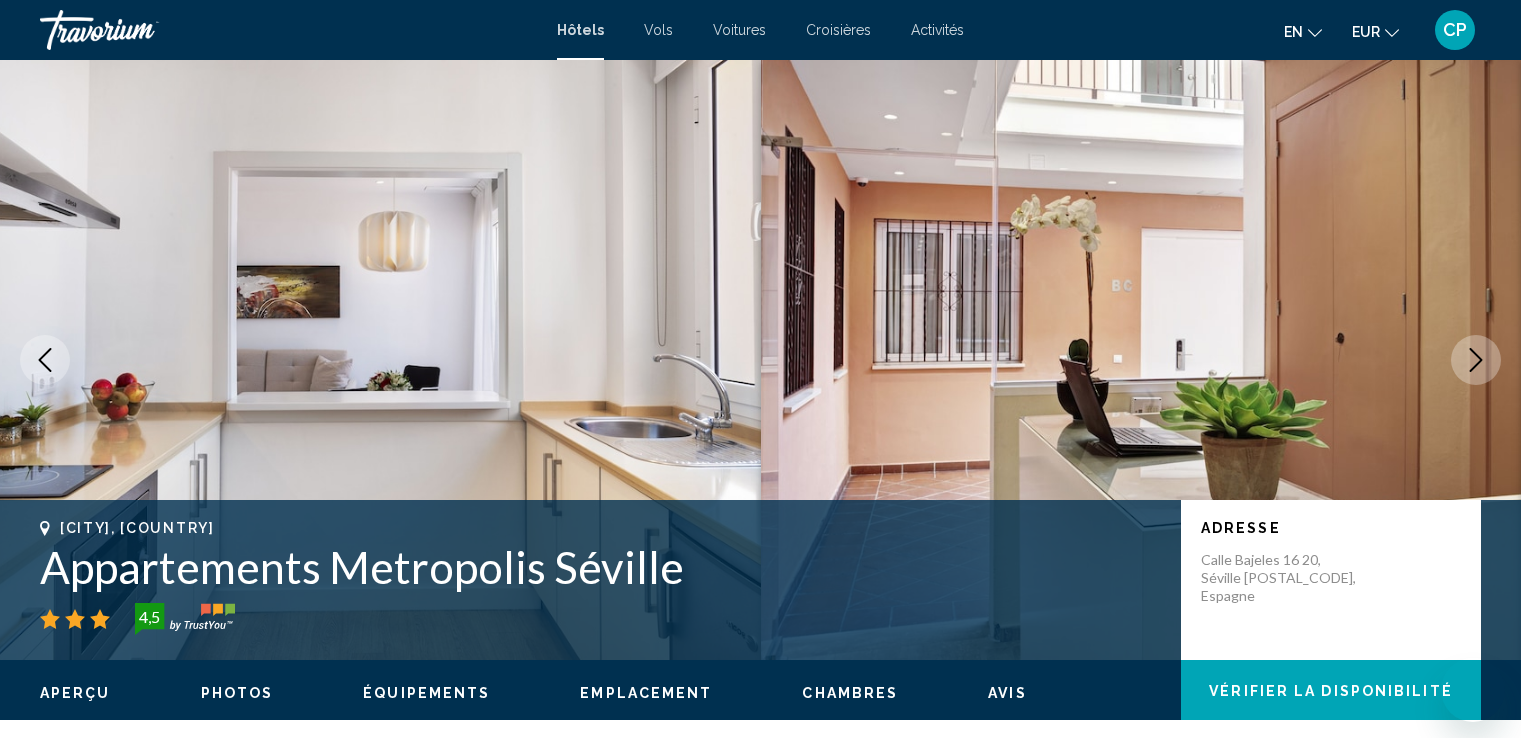 scroll, scrollTop: 0, scrollLeft: 0, axis: both 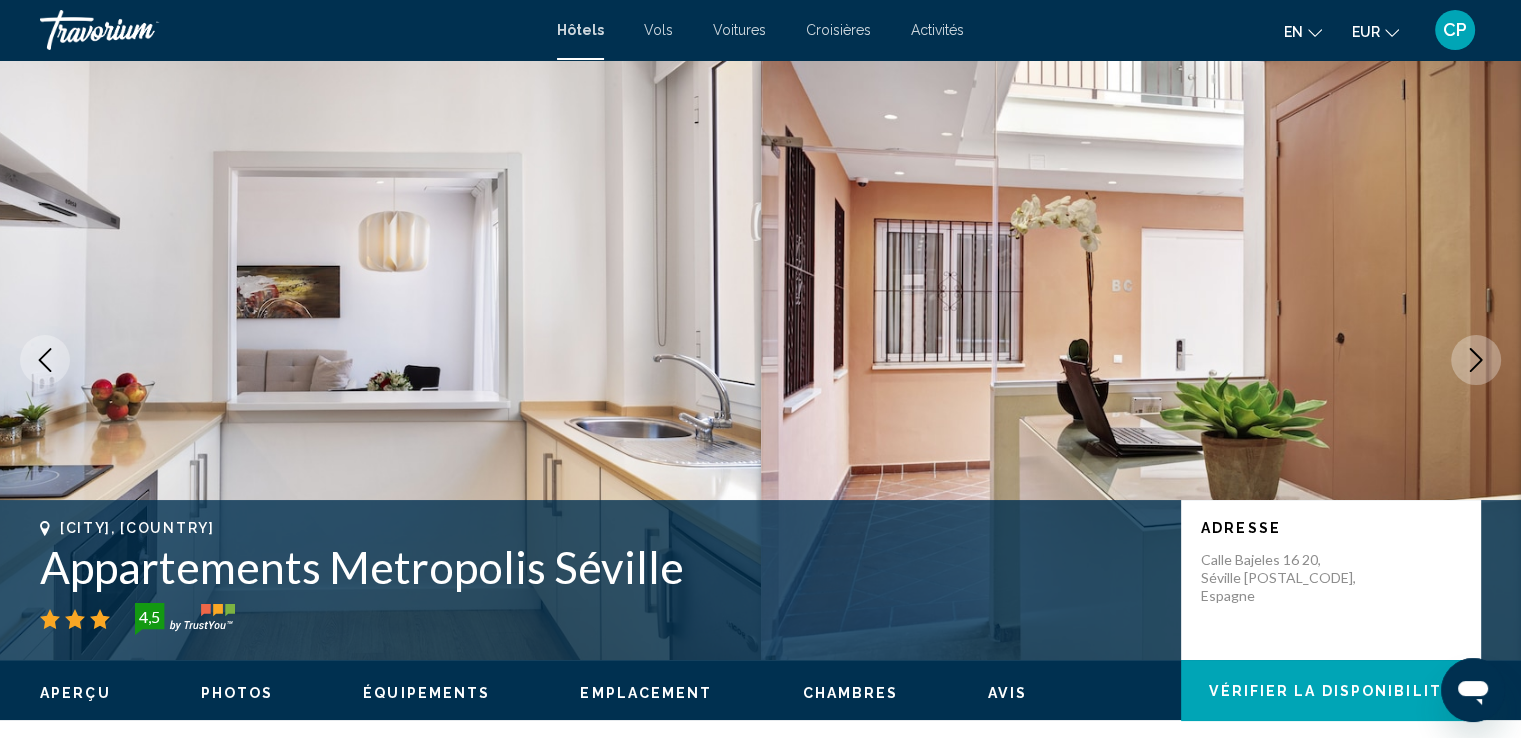 click on "en" 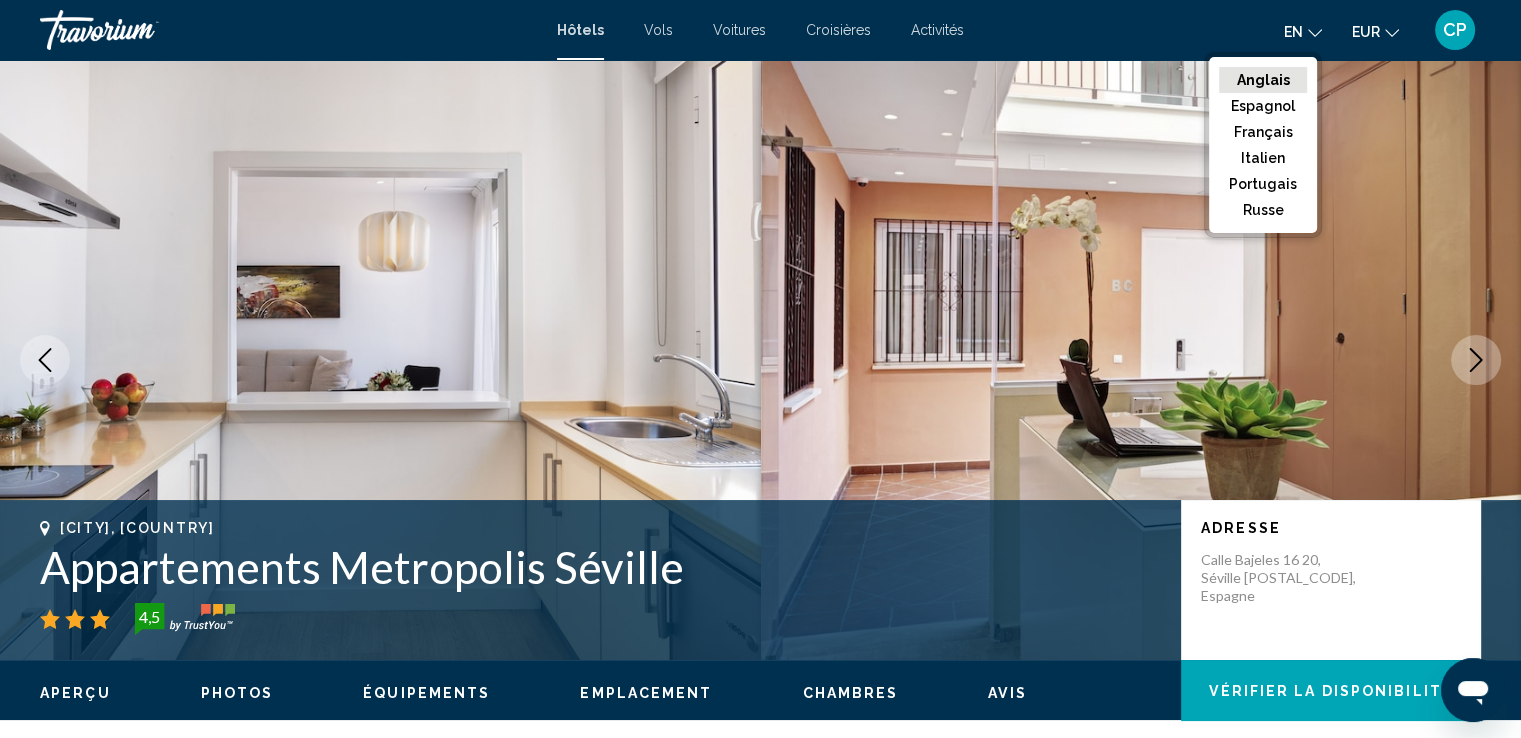 click on "Anglais" 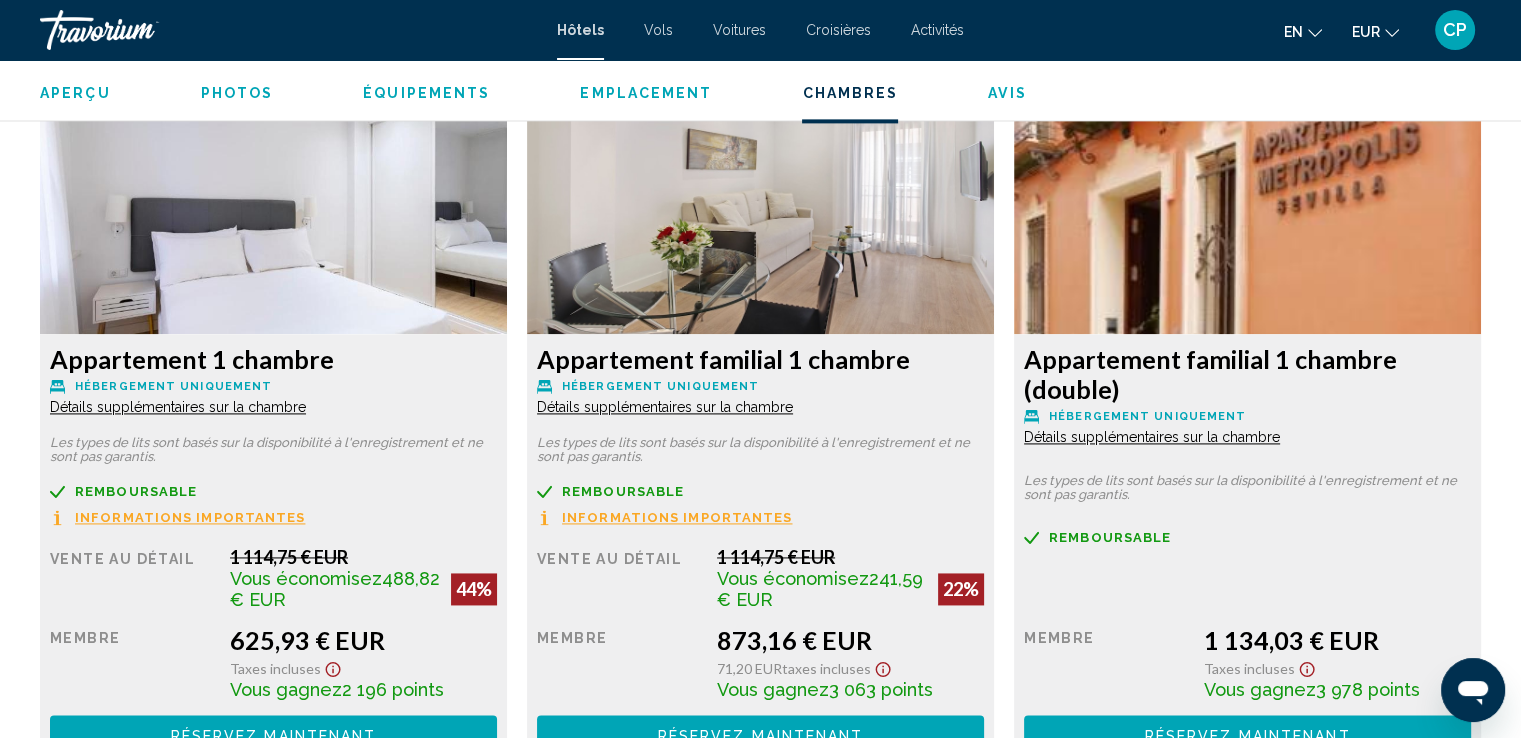 scroll, scrollTop: 2800, scrollLeft: 0, axis: vertical 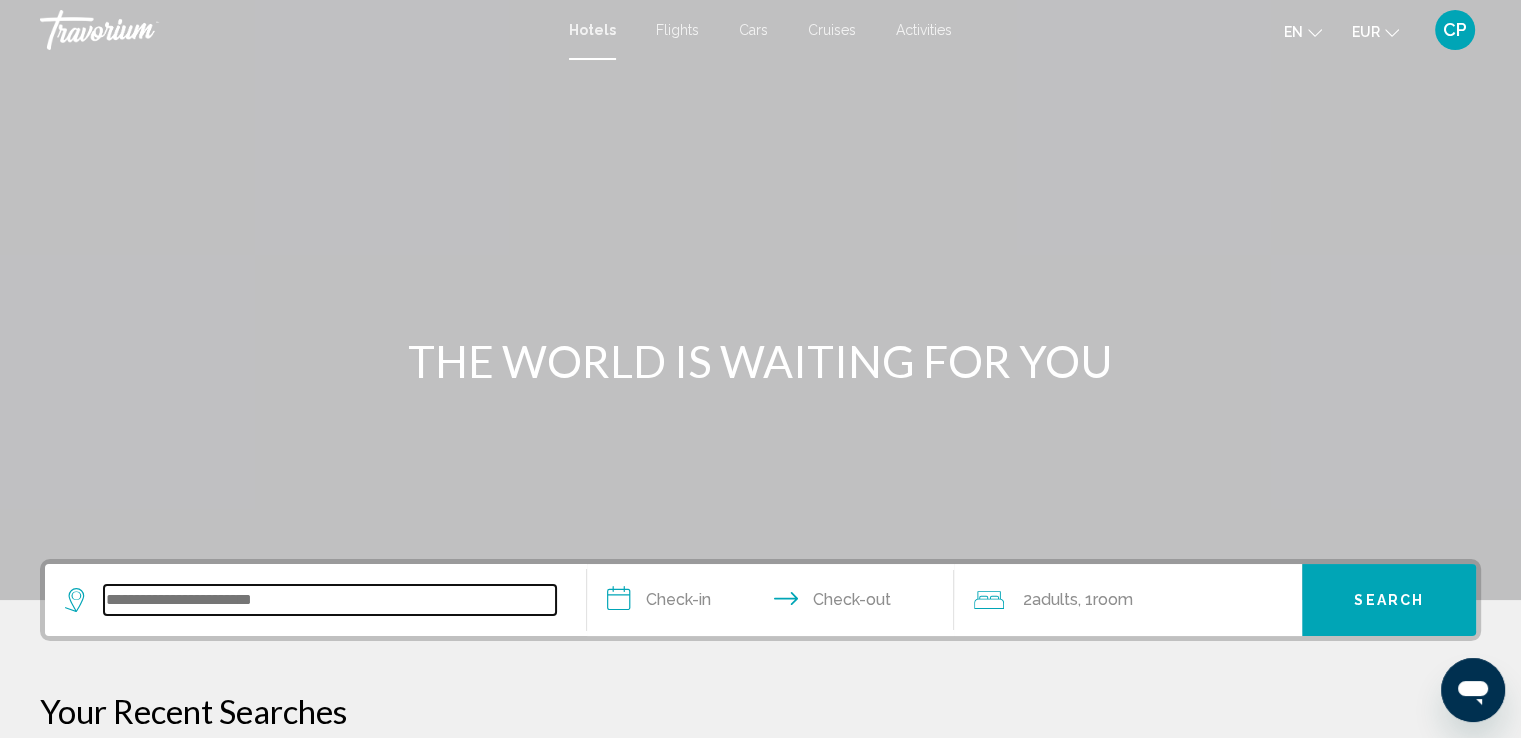 click at bounding box center [330, 600] 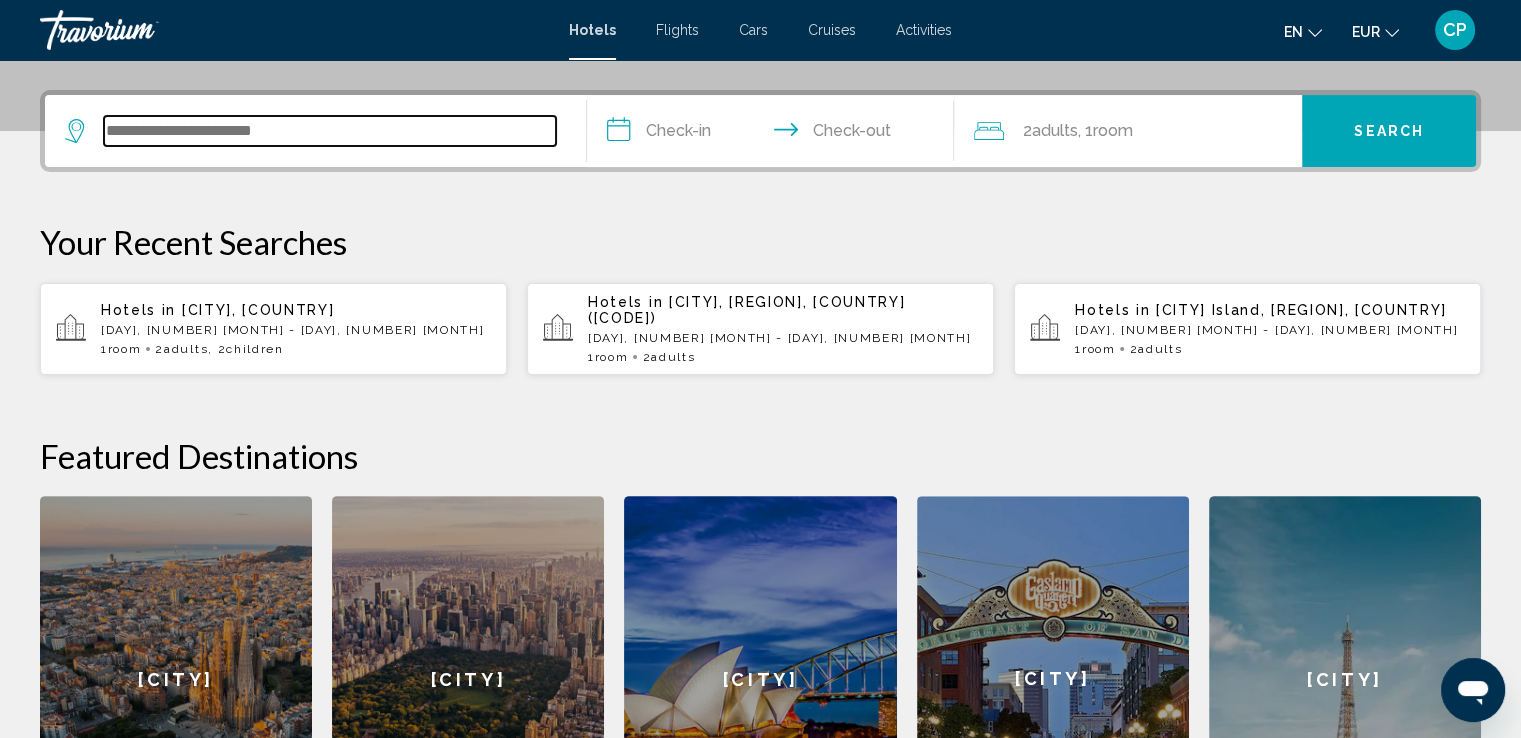 scroll, scrollTop: 493, scrollLeft: 0, axis: vertical 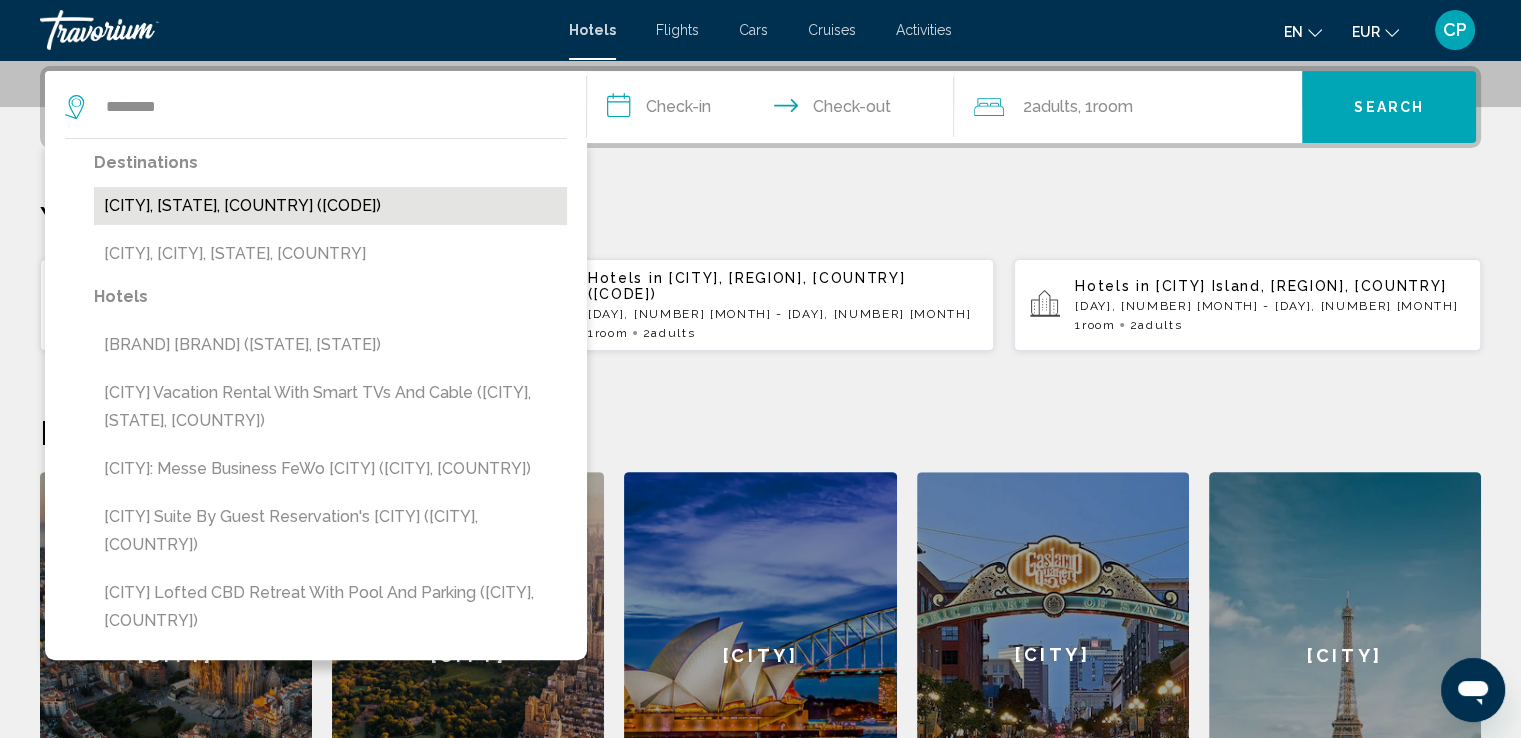click on "[CITY], [STATE], [COUNTRY] ([CODE])" at bounding box center (330, 206) 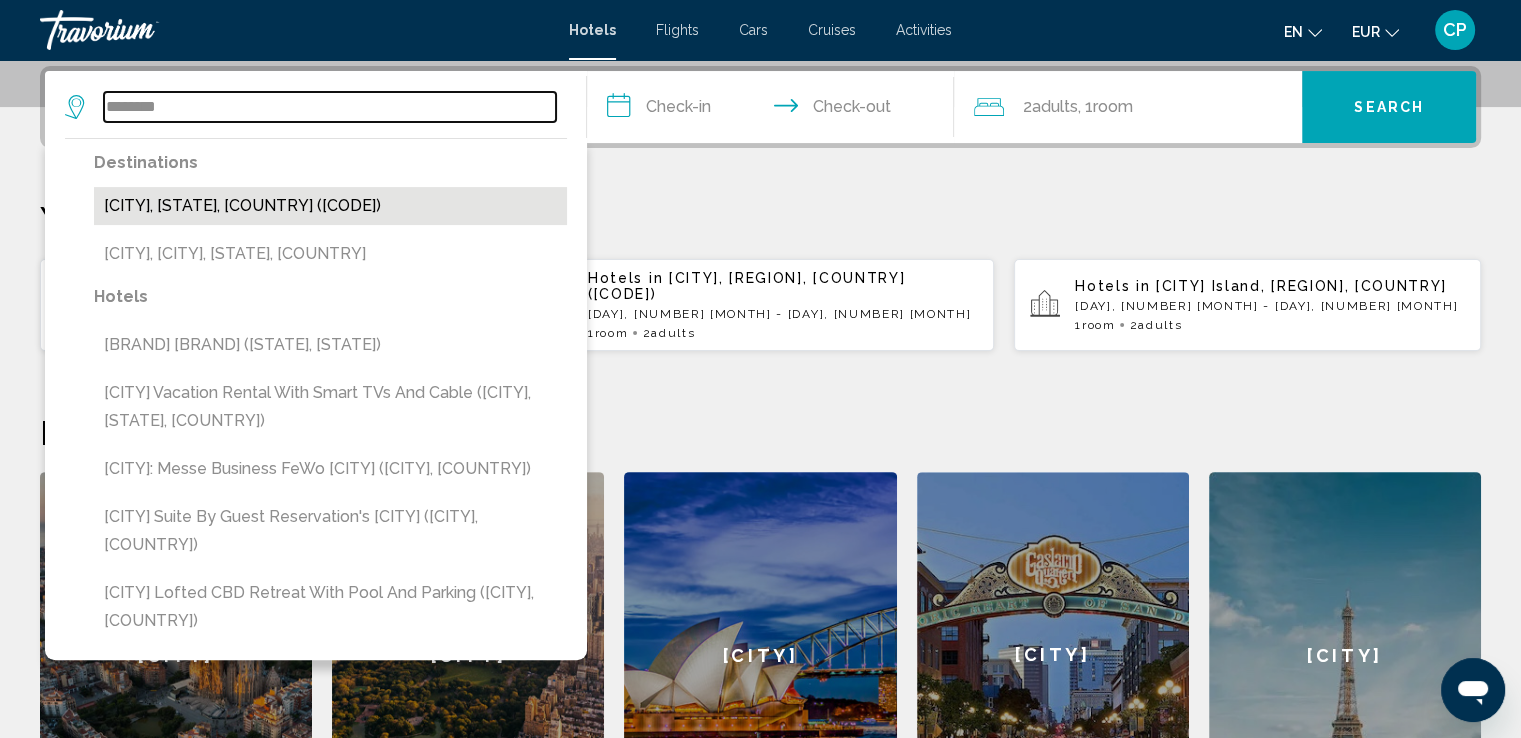 type on "**********" 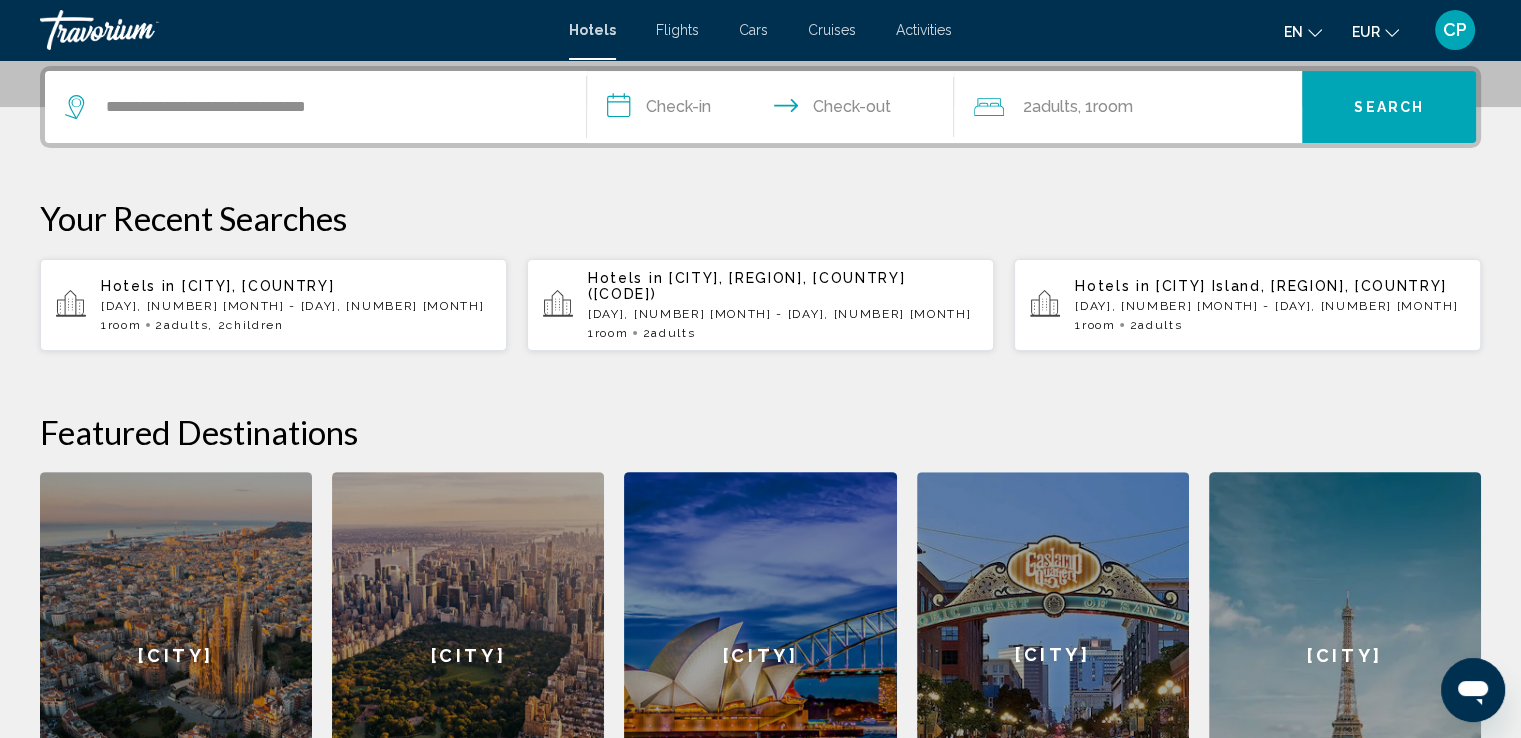 click on "**********" at bounding box center (775, 110) 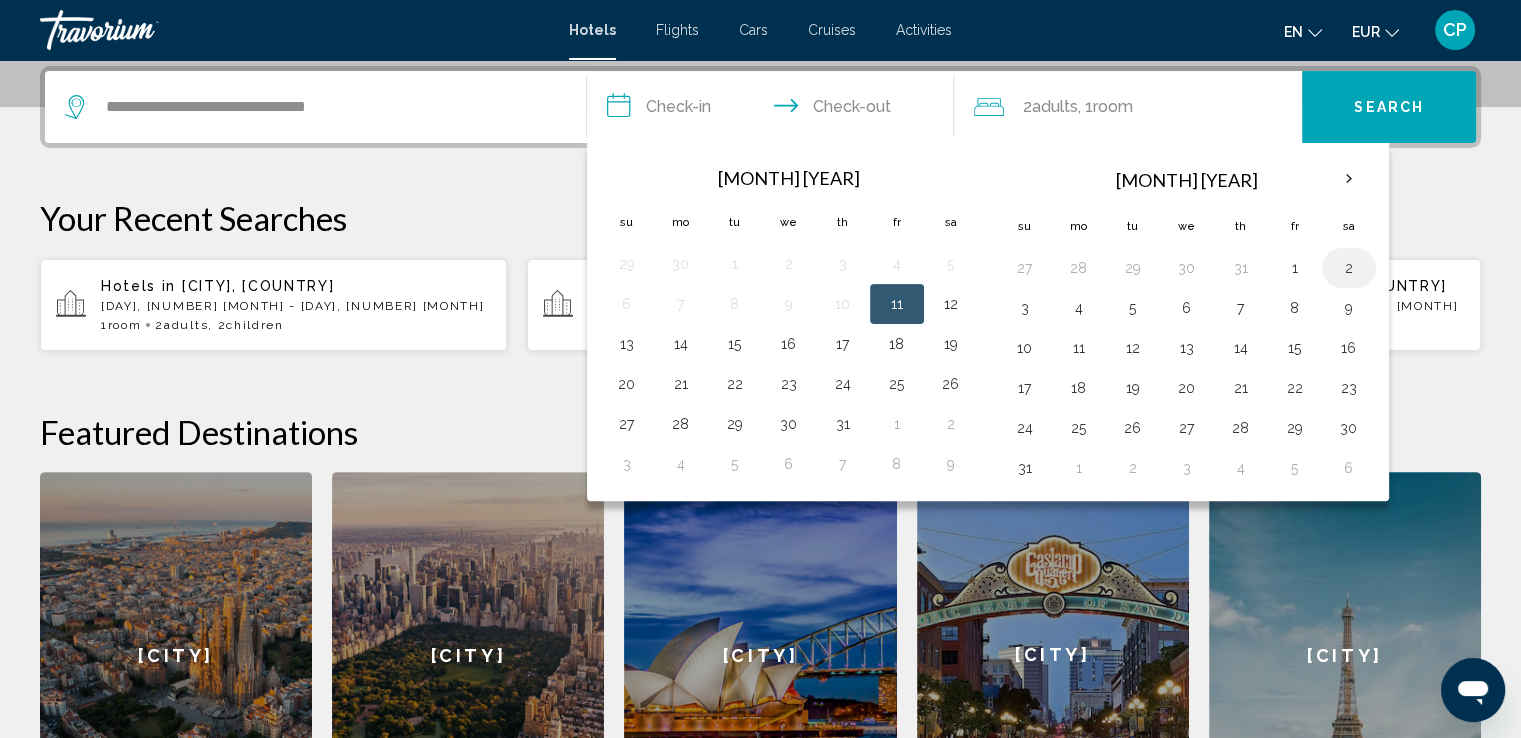 click on "2" at bounding box center [1349, 268] 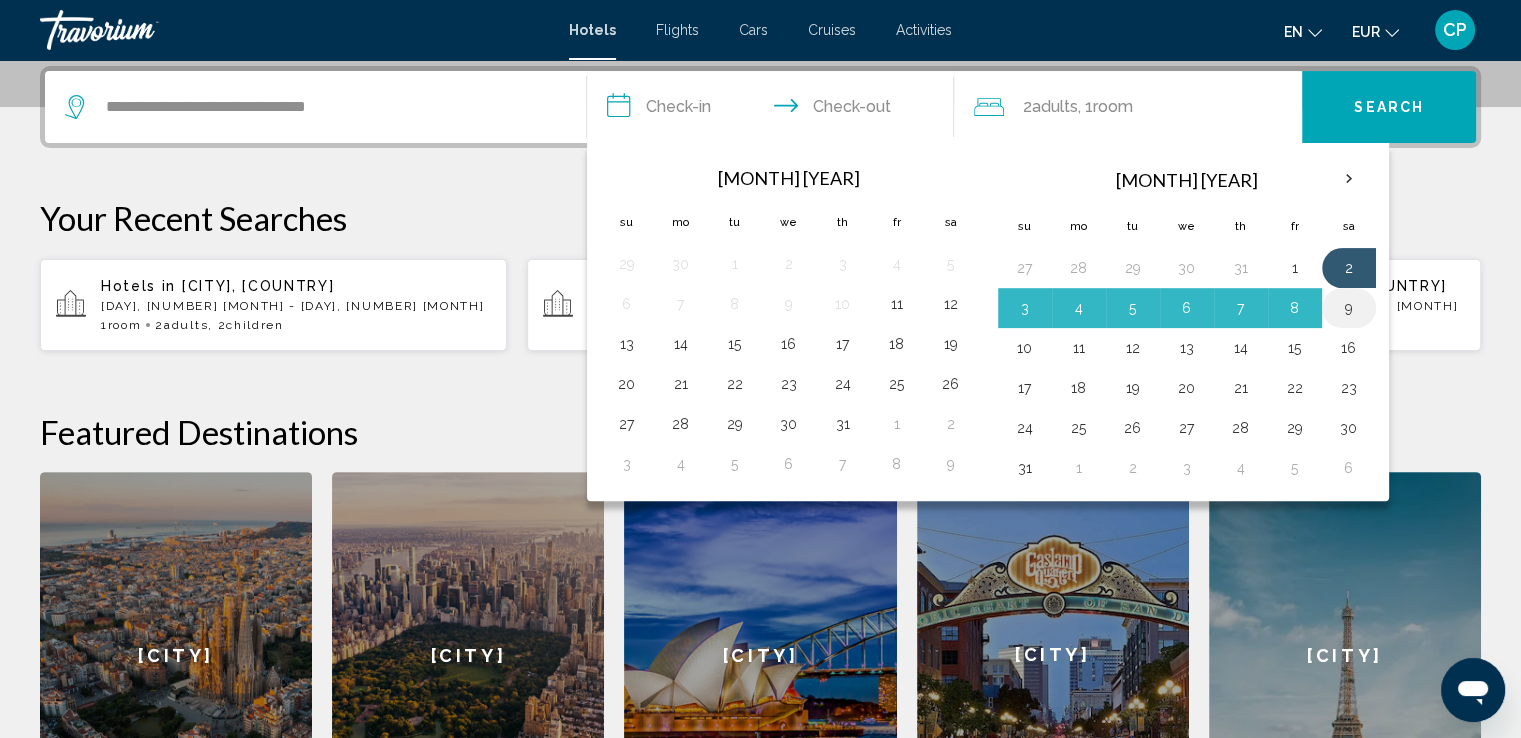 click on "9" at bounding box center (1349, 308) 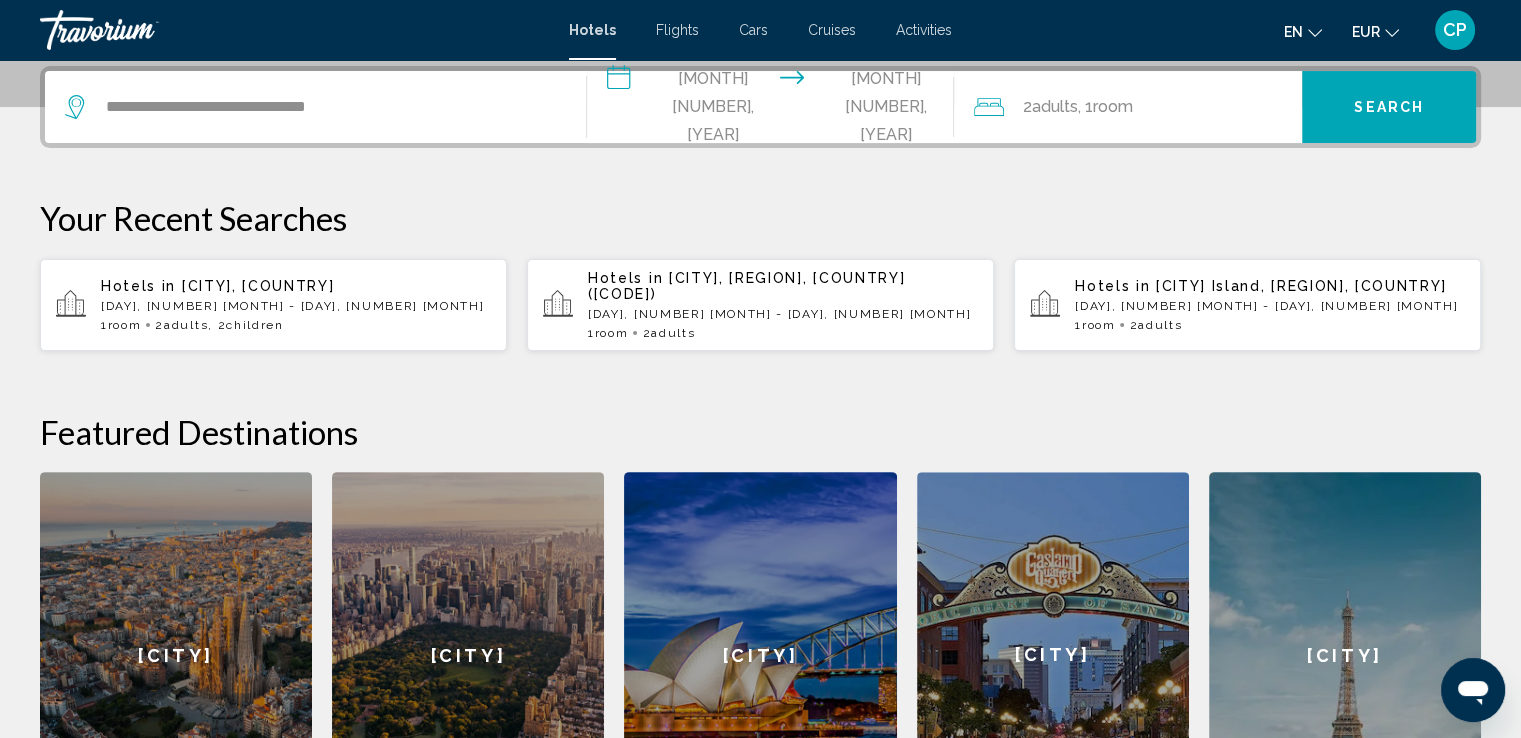 click on "Adults" 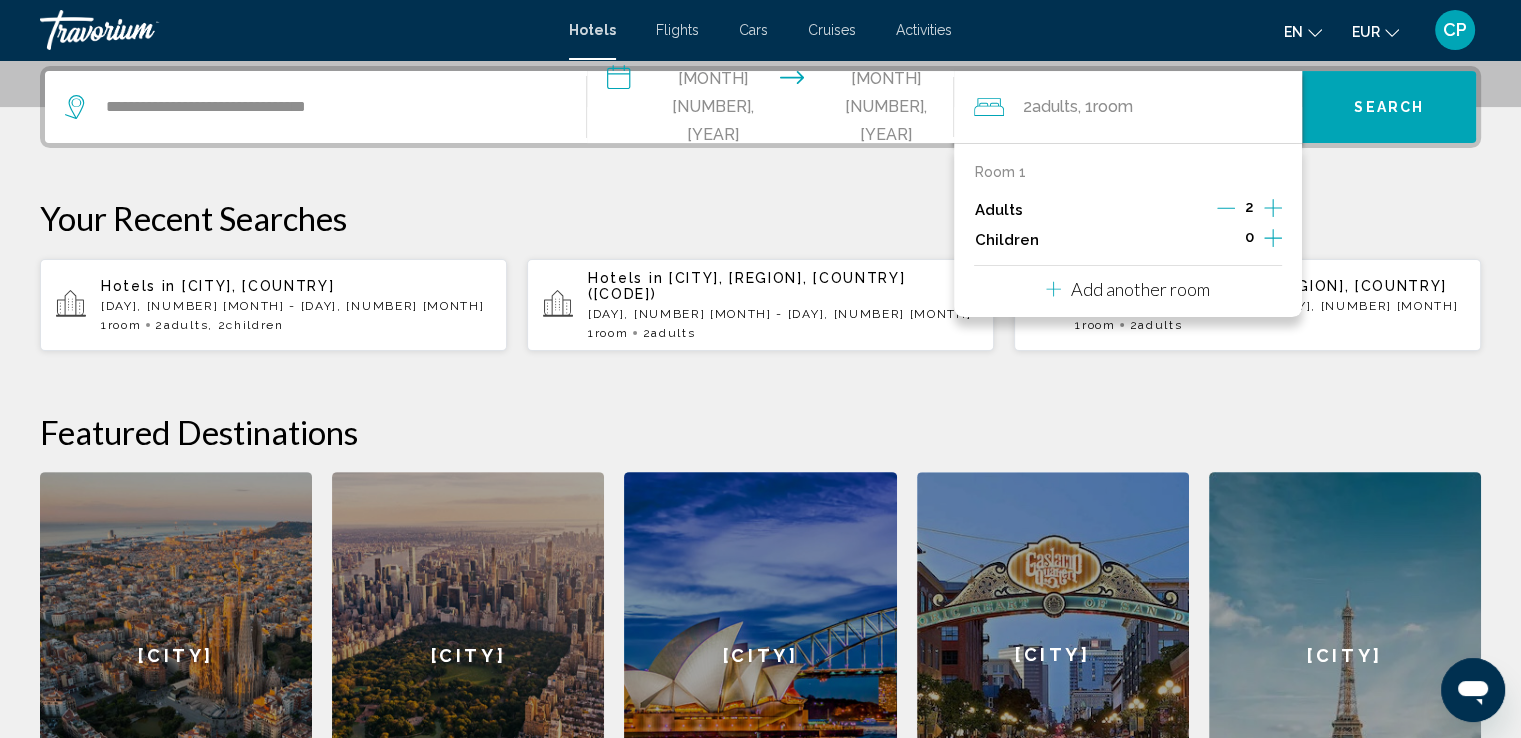 click 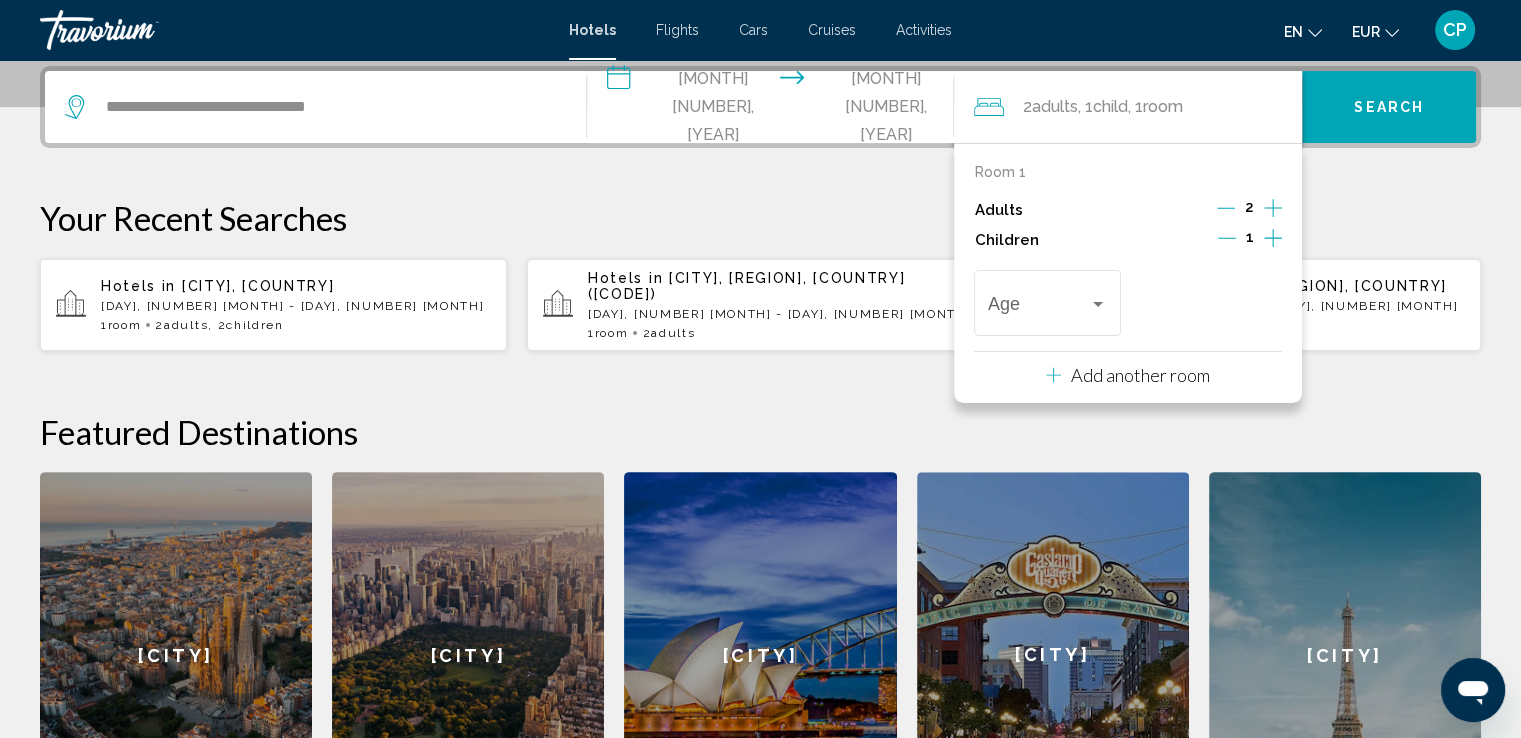 click 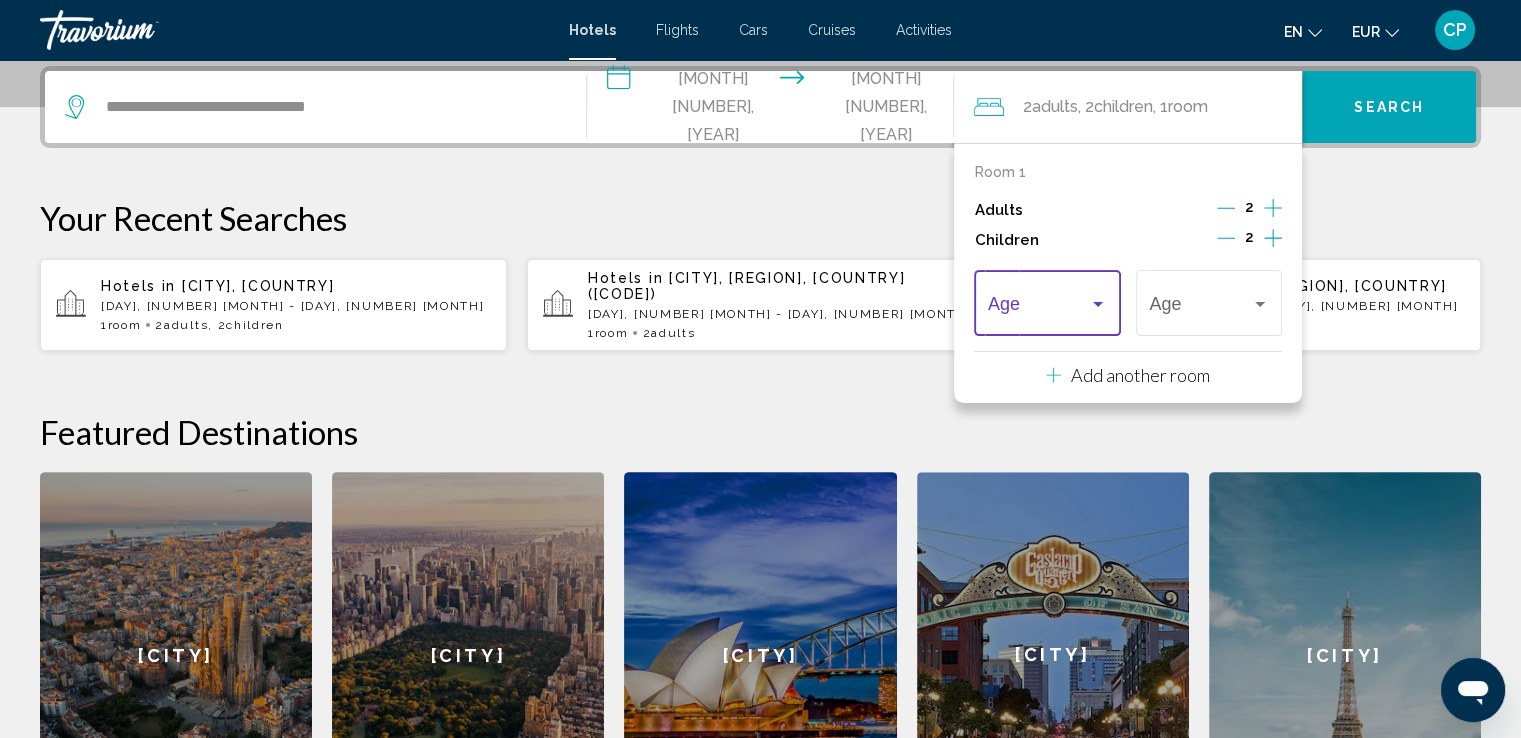 click at bounding box center [1038, 308] 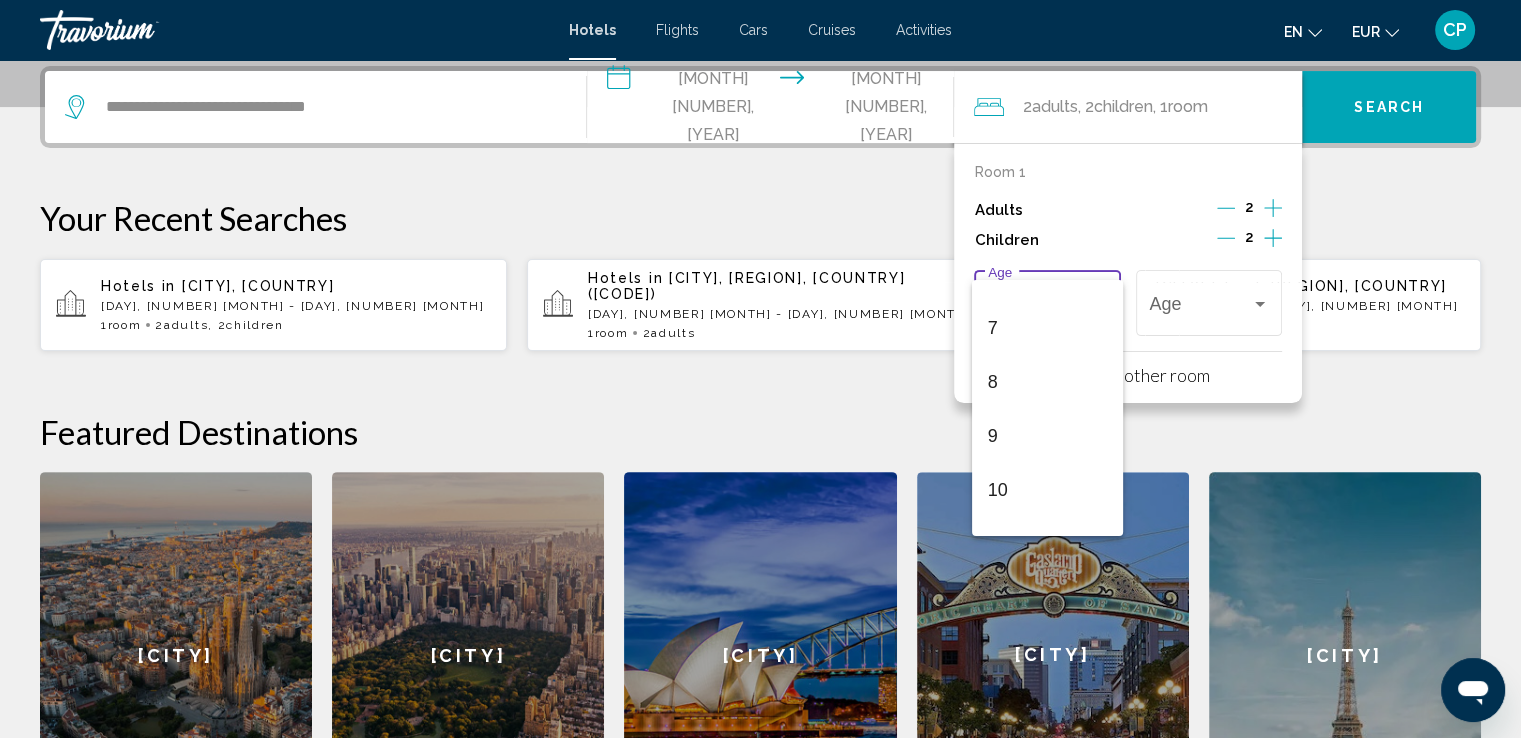 scroll, scrollTop: 400, scrollLeft: 0, axis: vertical 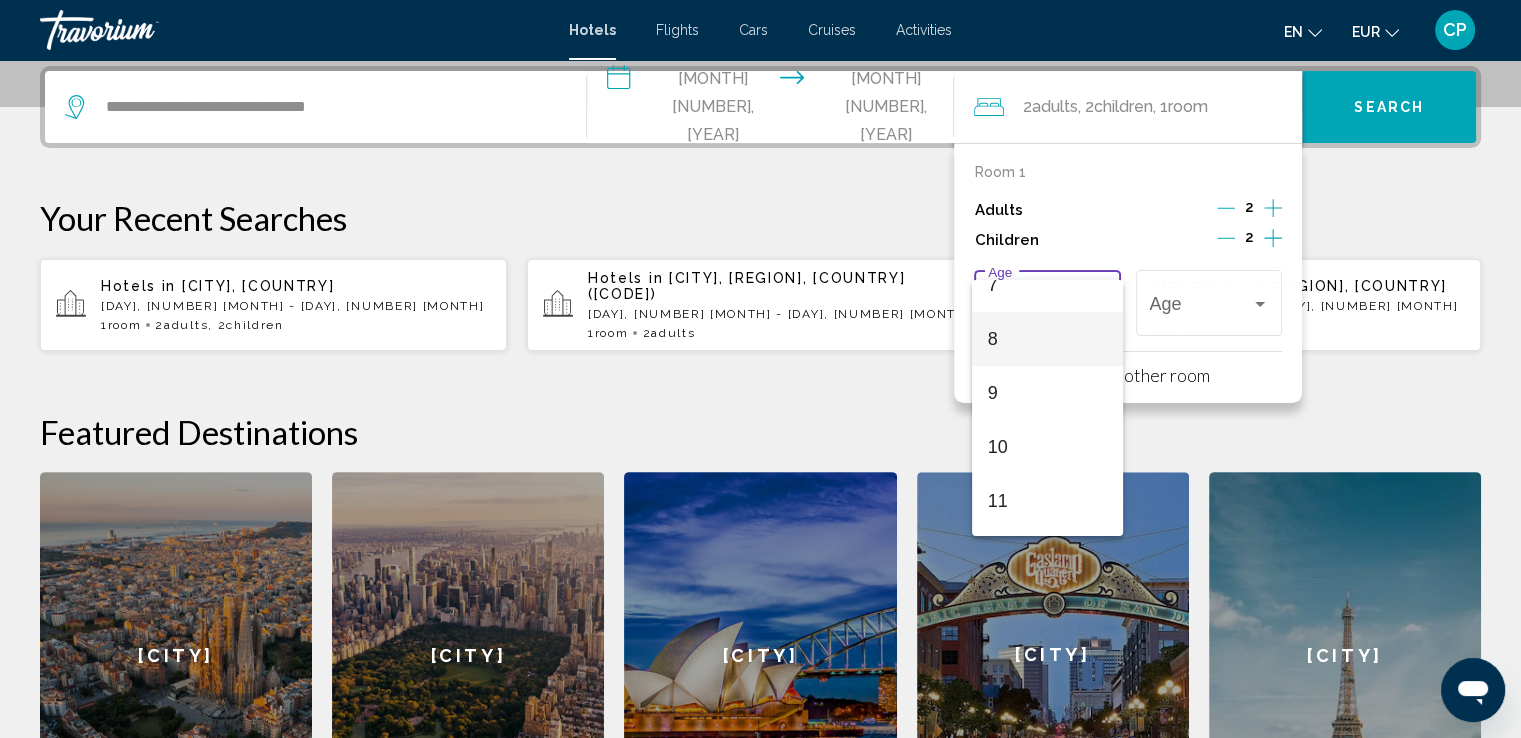 click on "8" at bounding box center (1047, 339) 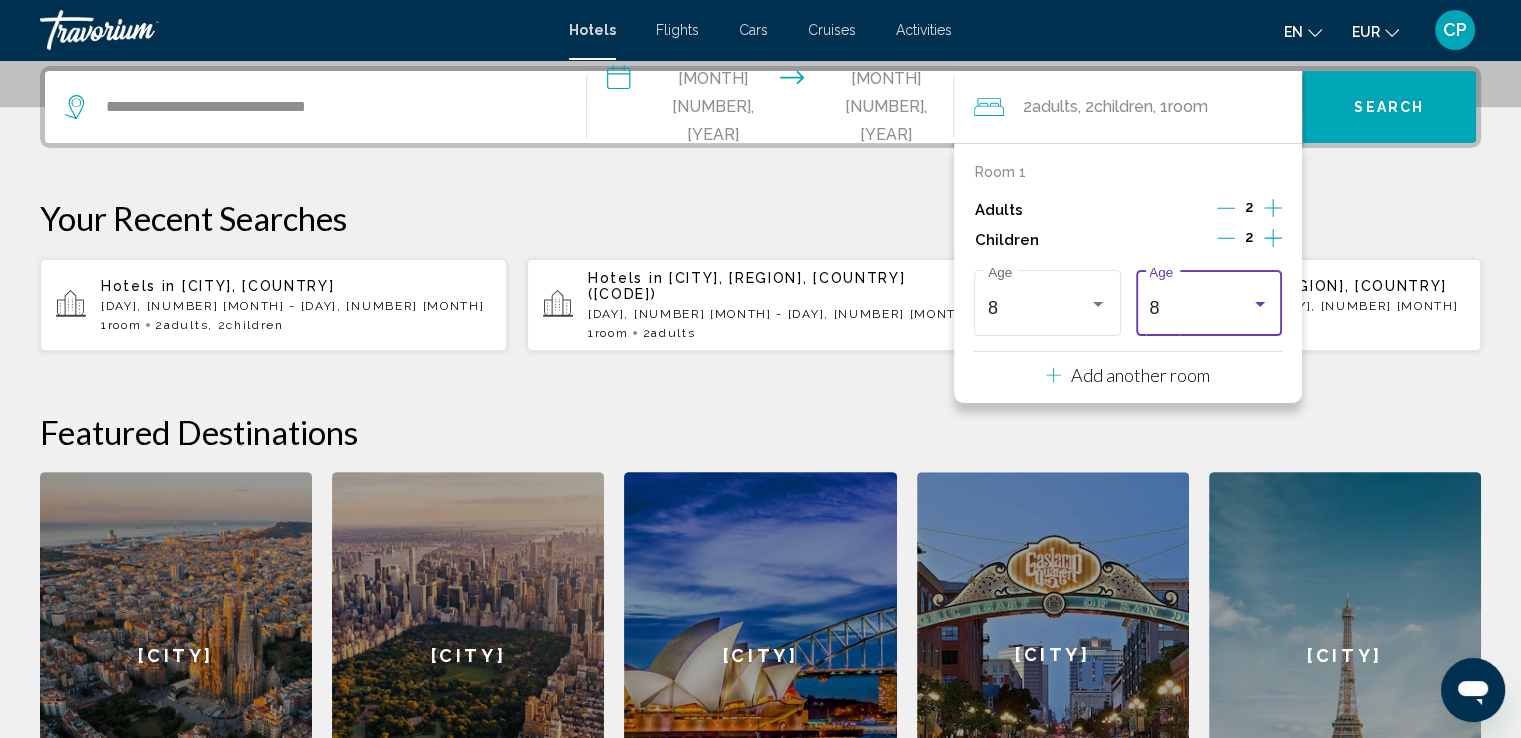 click on "8" at bounding box center (1199, 308) 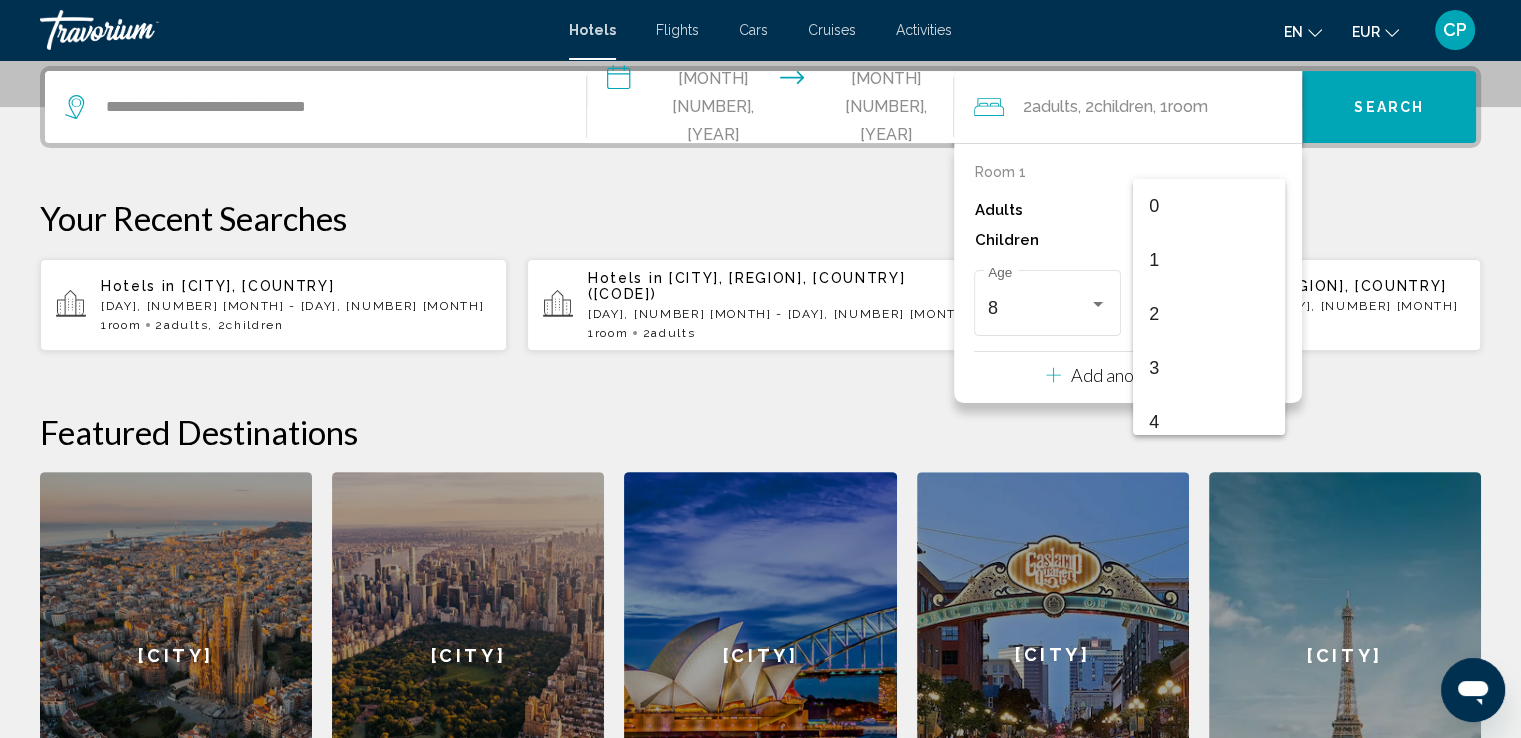 scroll, scrollTop: 597, scrollLeft: 0, axis: vertical 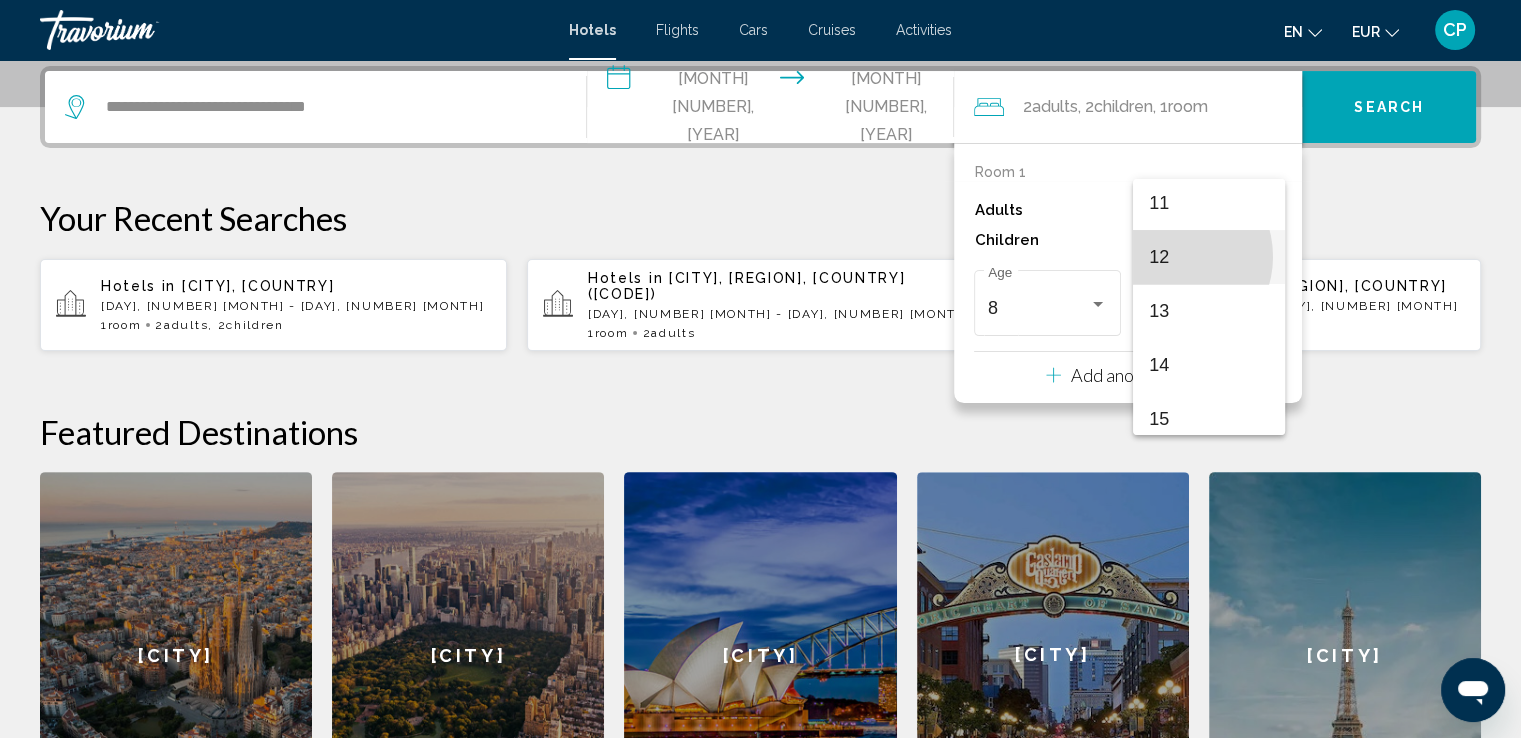 click on "12" at bounding box center (1208, 257) 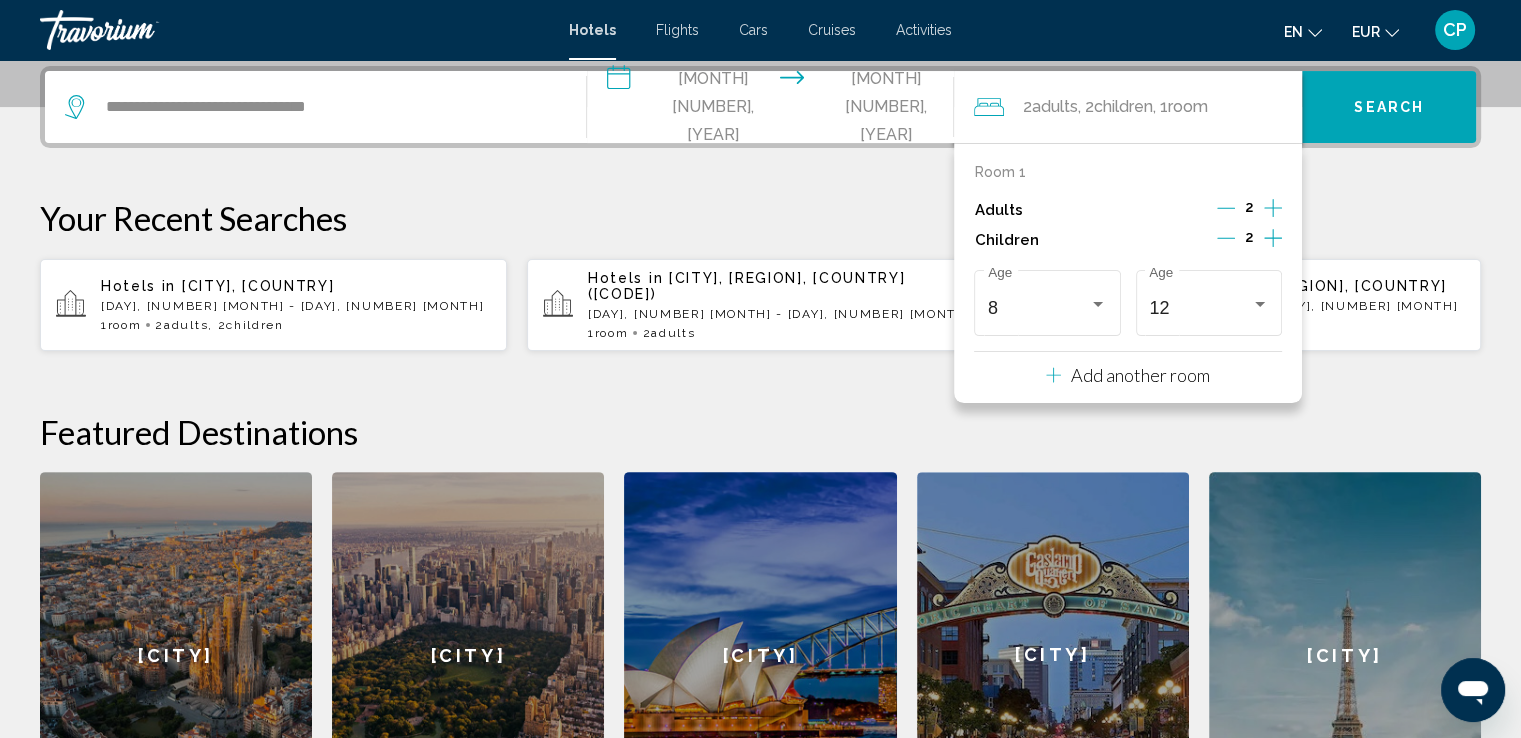 click on "Search" at bounding box center (1389, 108) 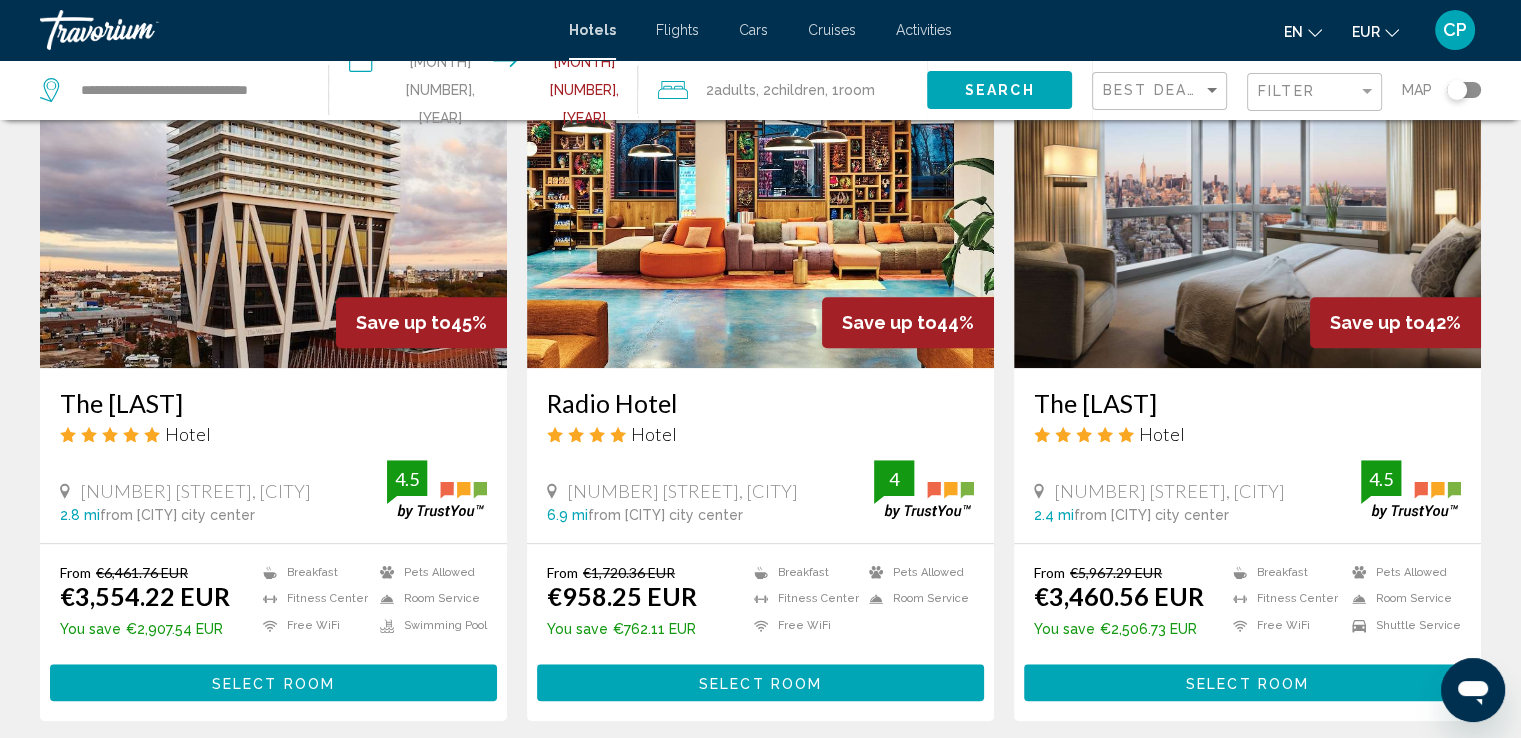 scroll, scrollTop: 1733, scrollLeft: 0, axis: vertical 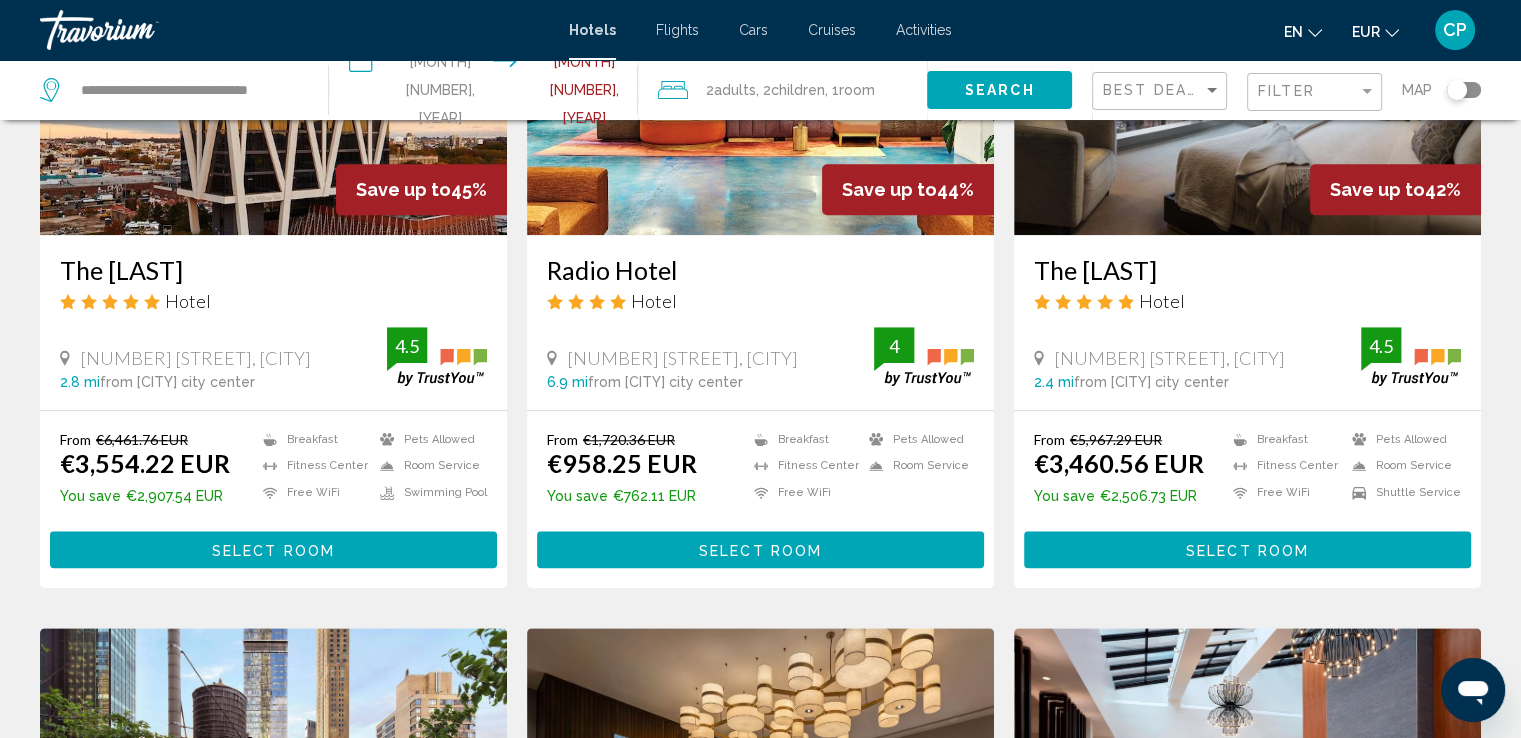 click on "Select Room" at bounding box center (760, 550) 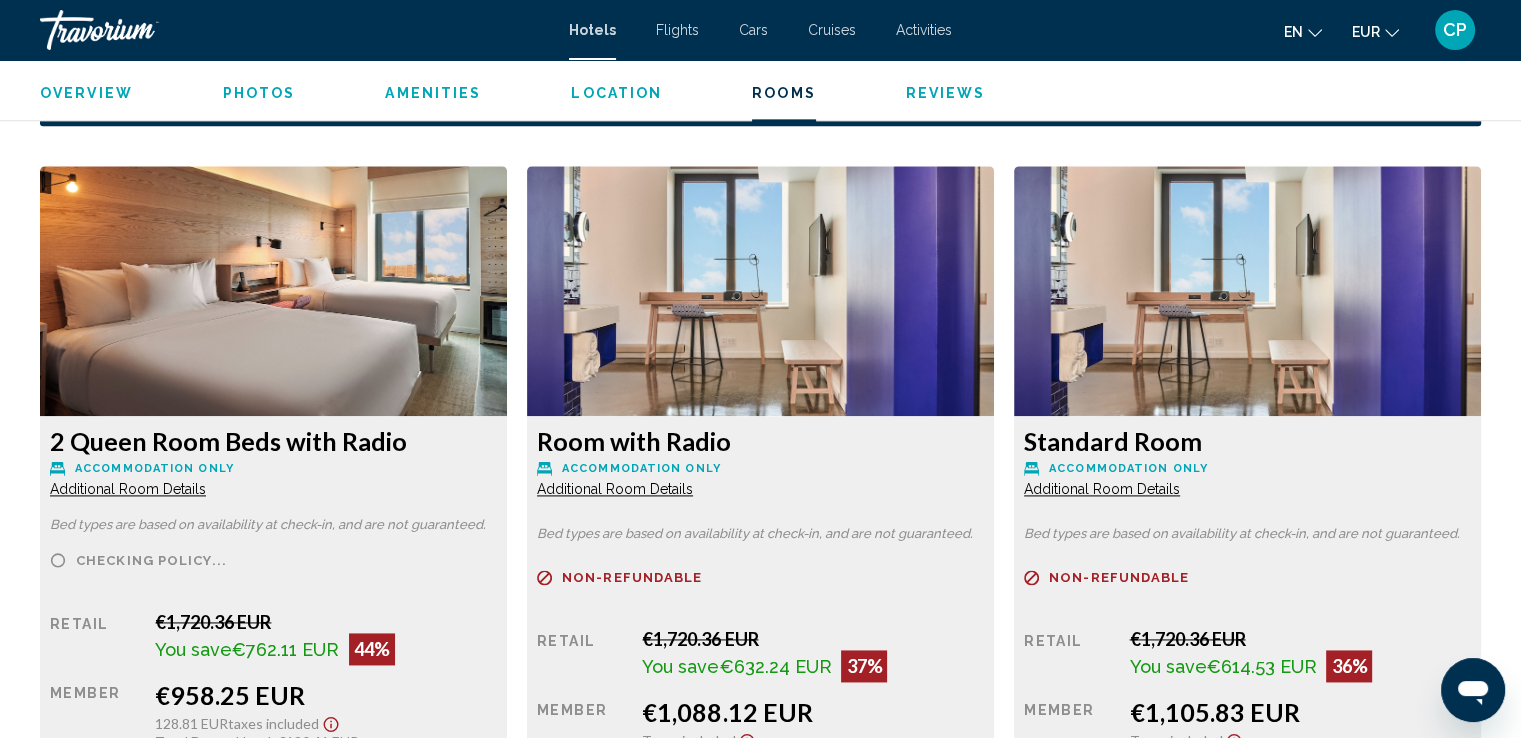 scroll, scrollTop: 2800, scrollLeft: 0, axis: vertical 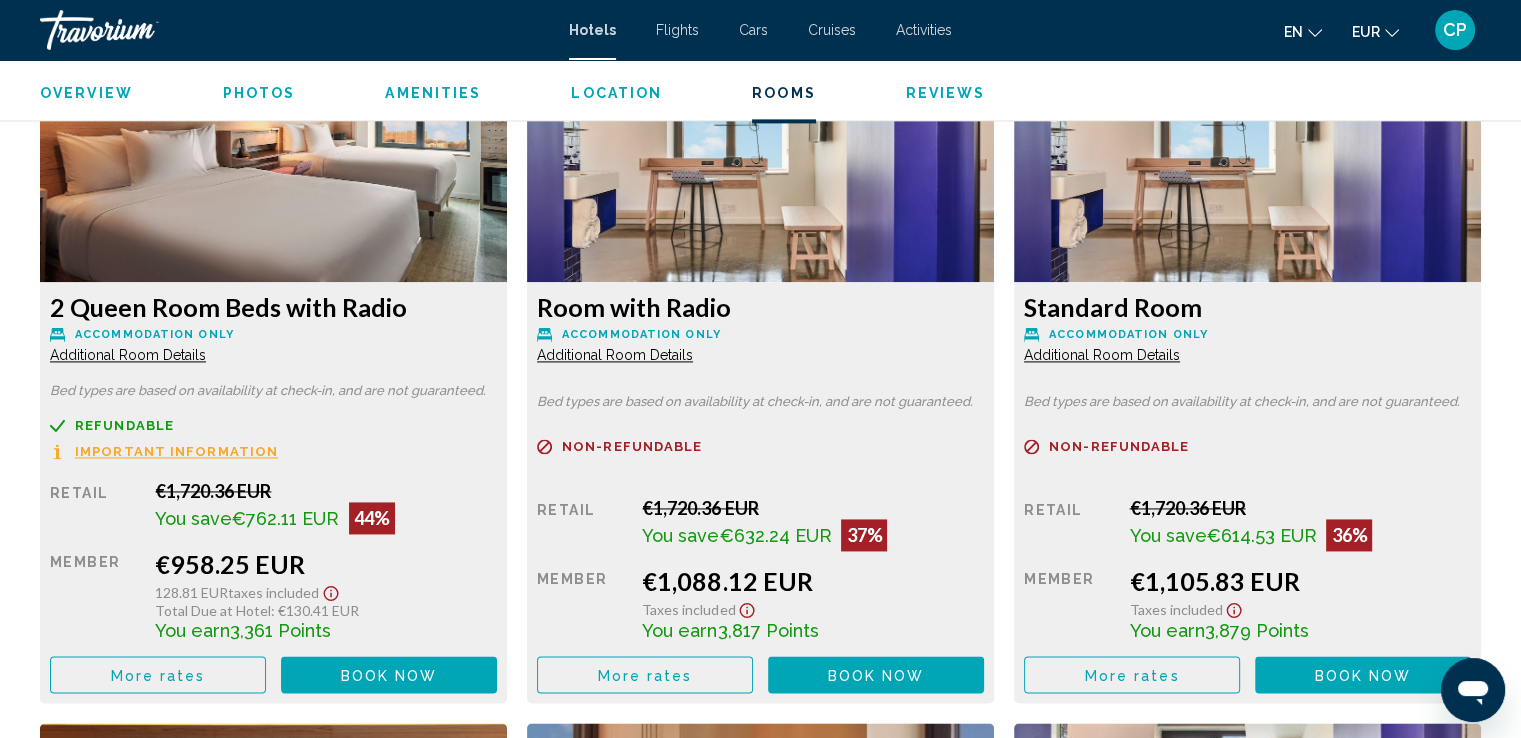 drag, startPoint x: 424, startPoint y: 449, endPoint x: 439, endPoint y: 534, distance: 86.313385 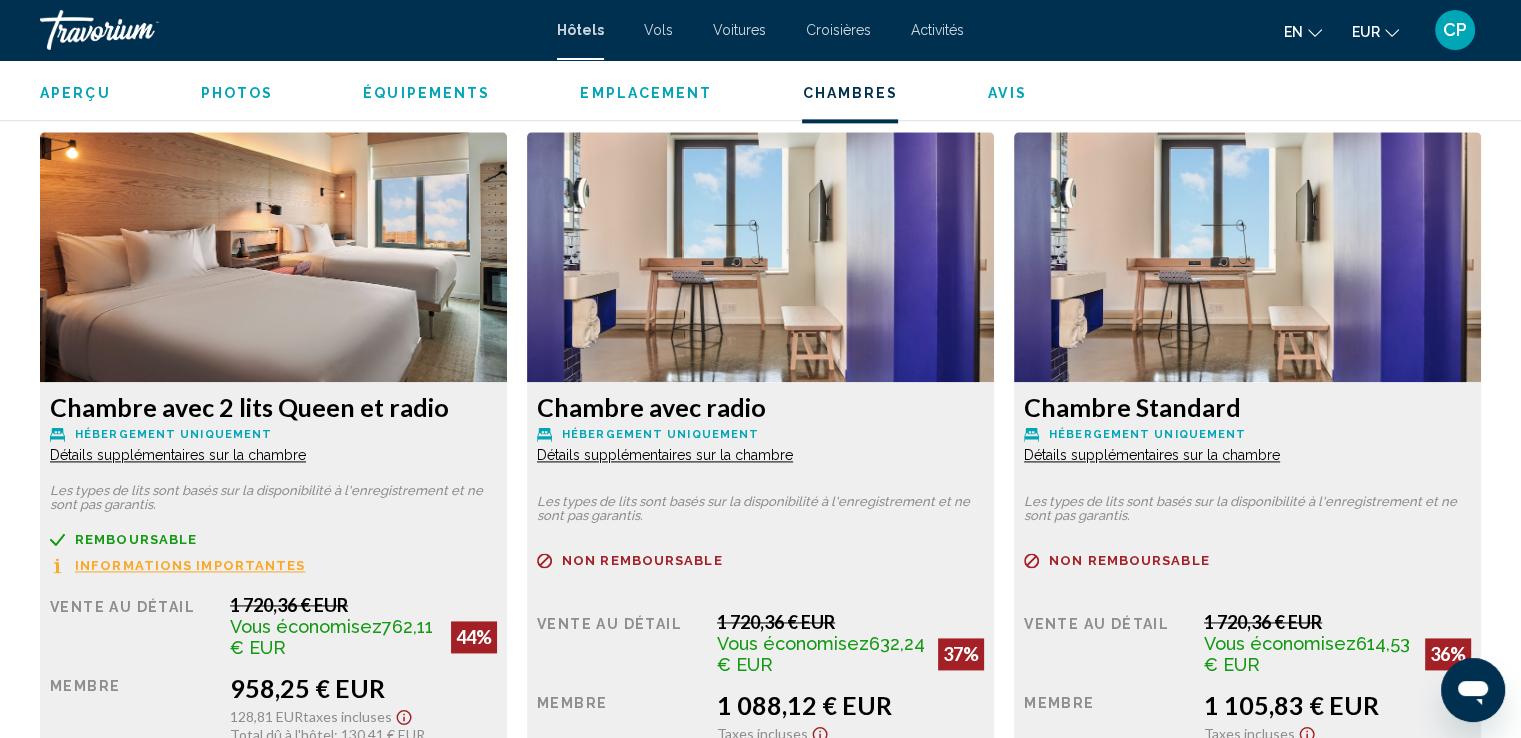 scroll, scrollTop: 2666, scrollLeft: 0, axis: vertical 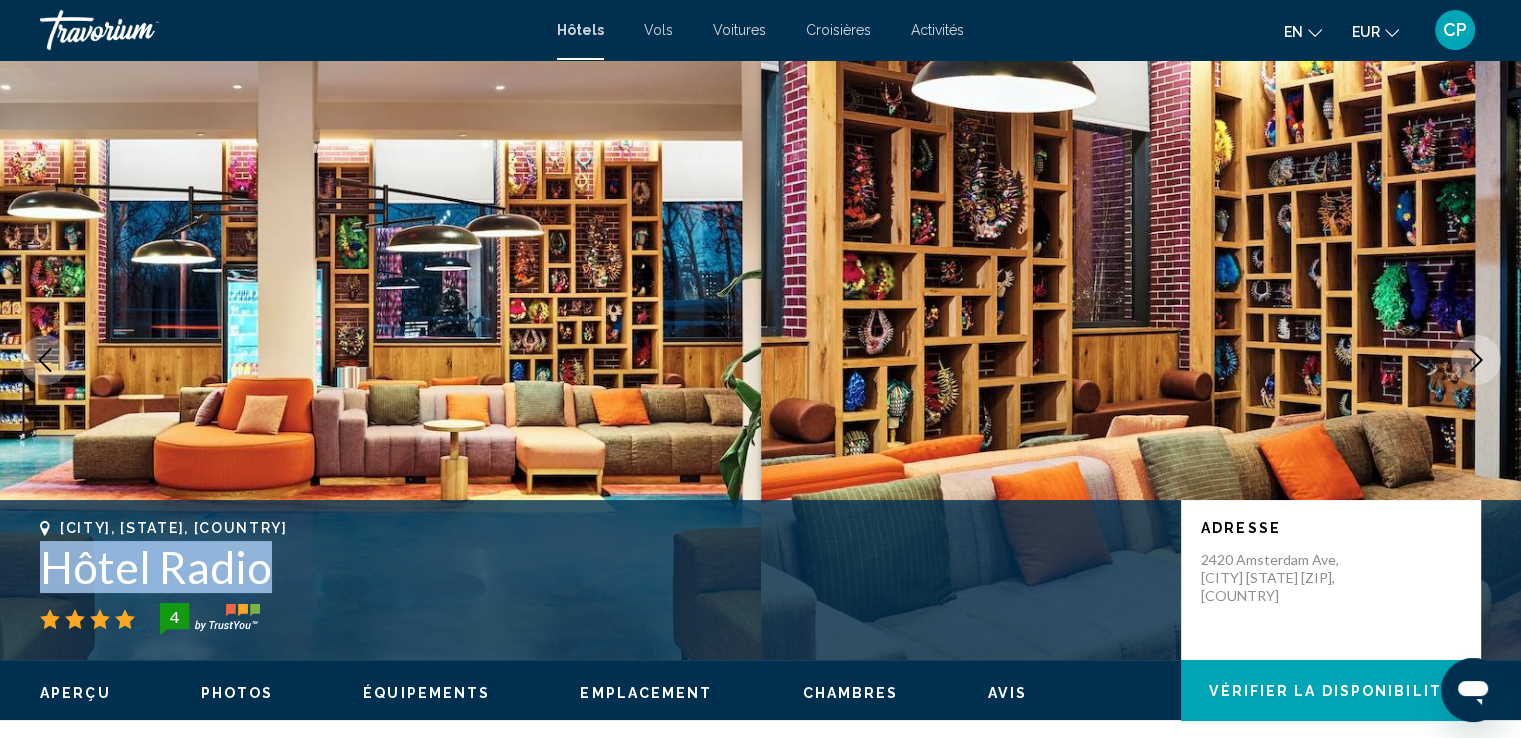 drag, startPoint x: 44, startPoint y: 563, endPoint x: 276, endPoint y: 565, distance: 232.00862 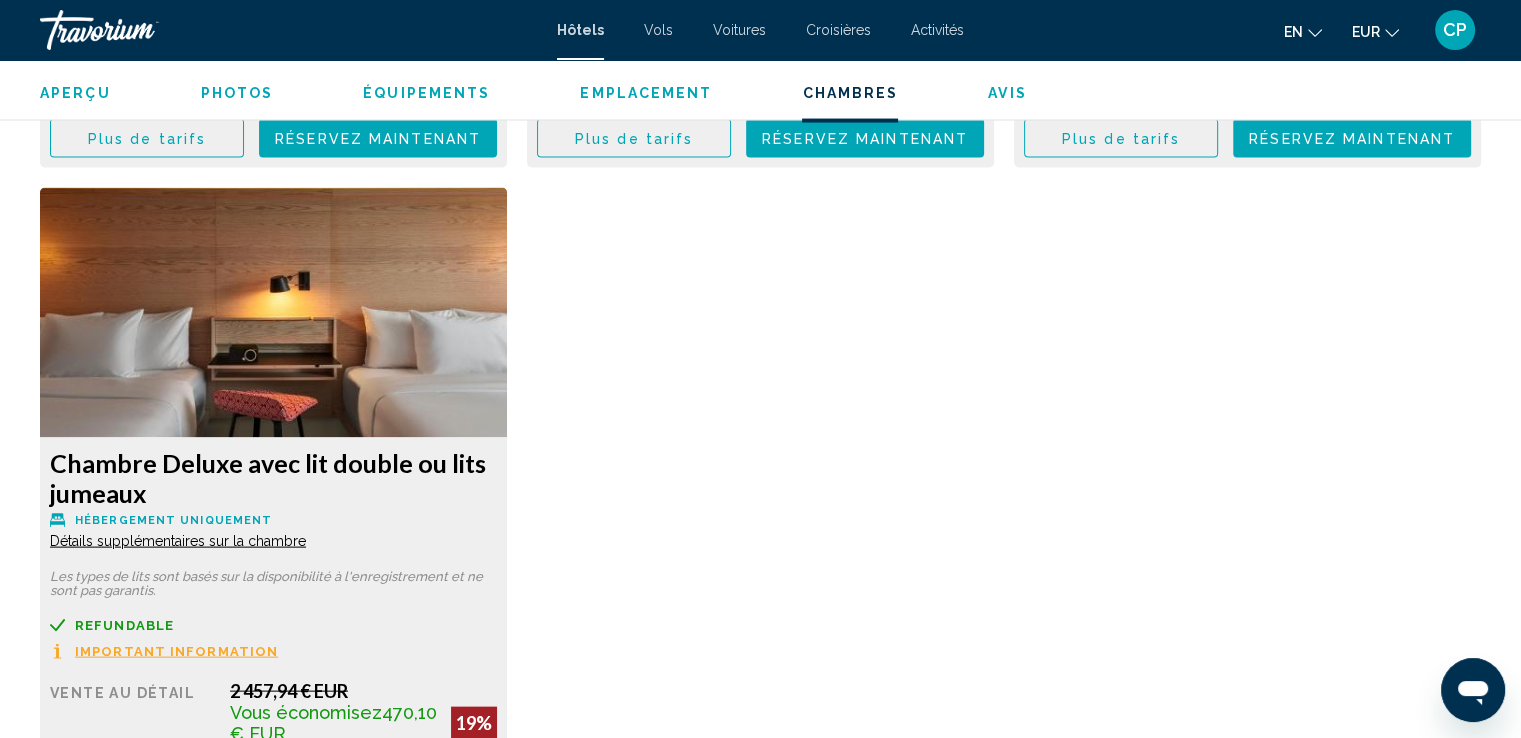 scroll, scrollTop: 4266, scrollLeft: 0, axis: vertical 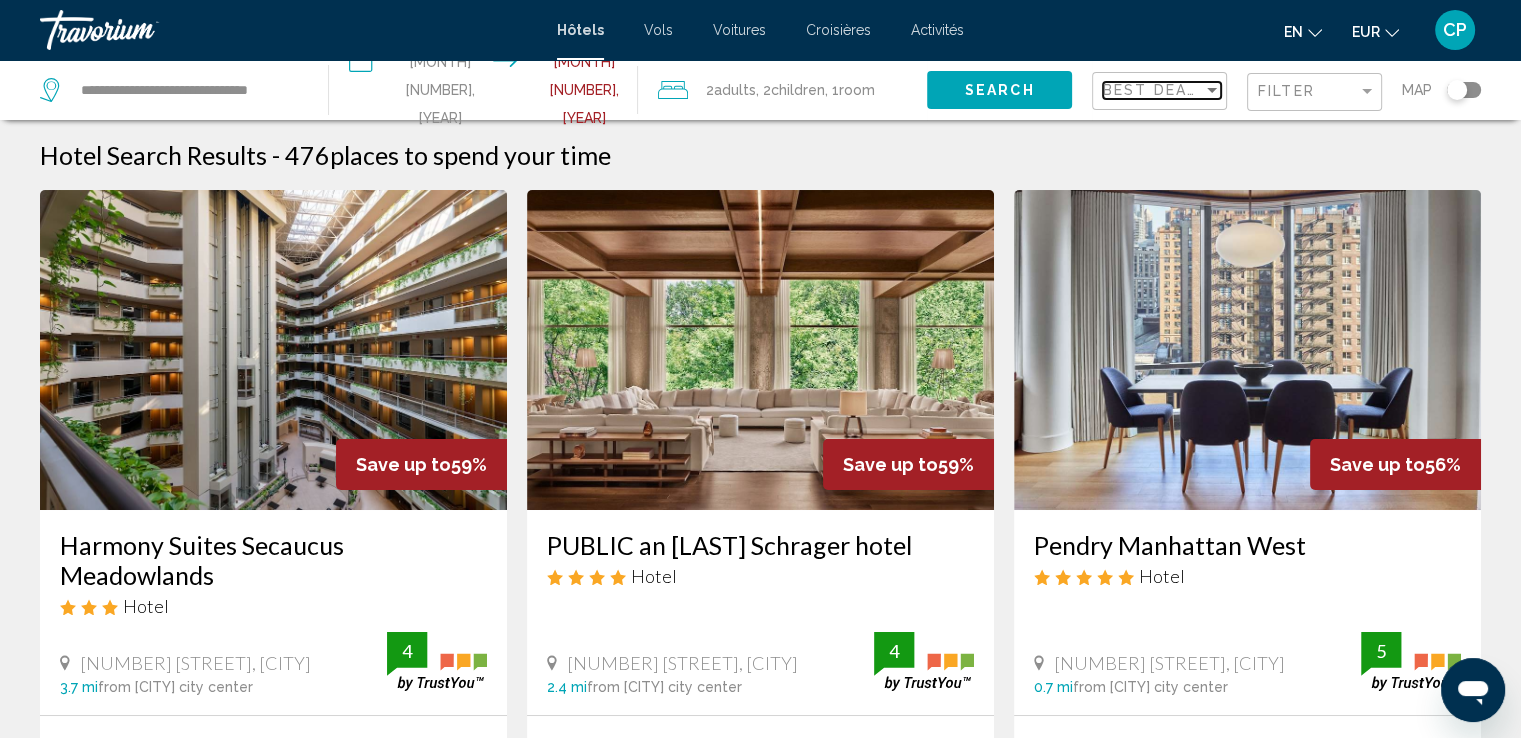 click on "Best Deals" at bounding box center (1155, 90) 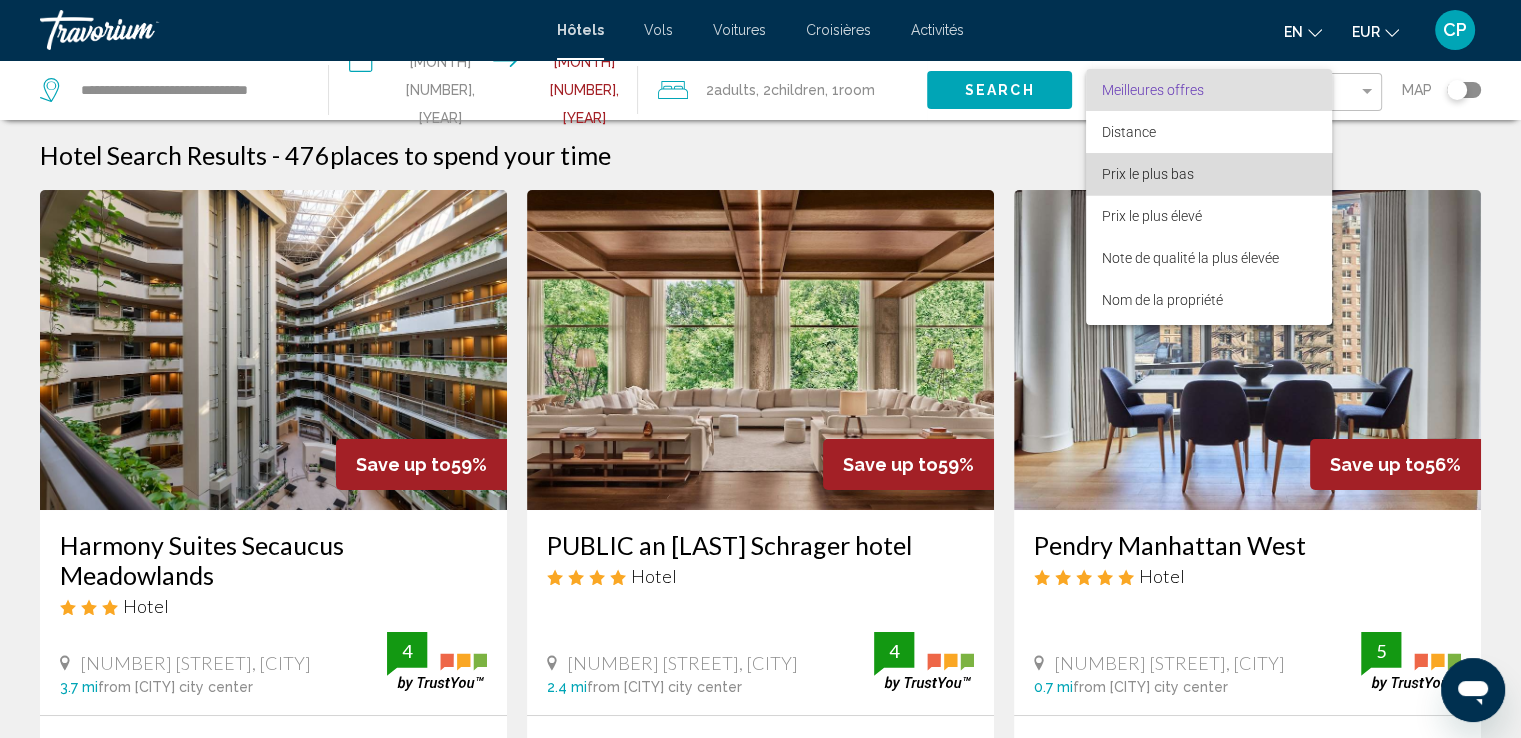 click on "Prix ​​le plus bas" at bounding box center (1148, 174) 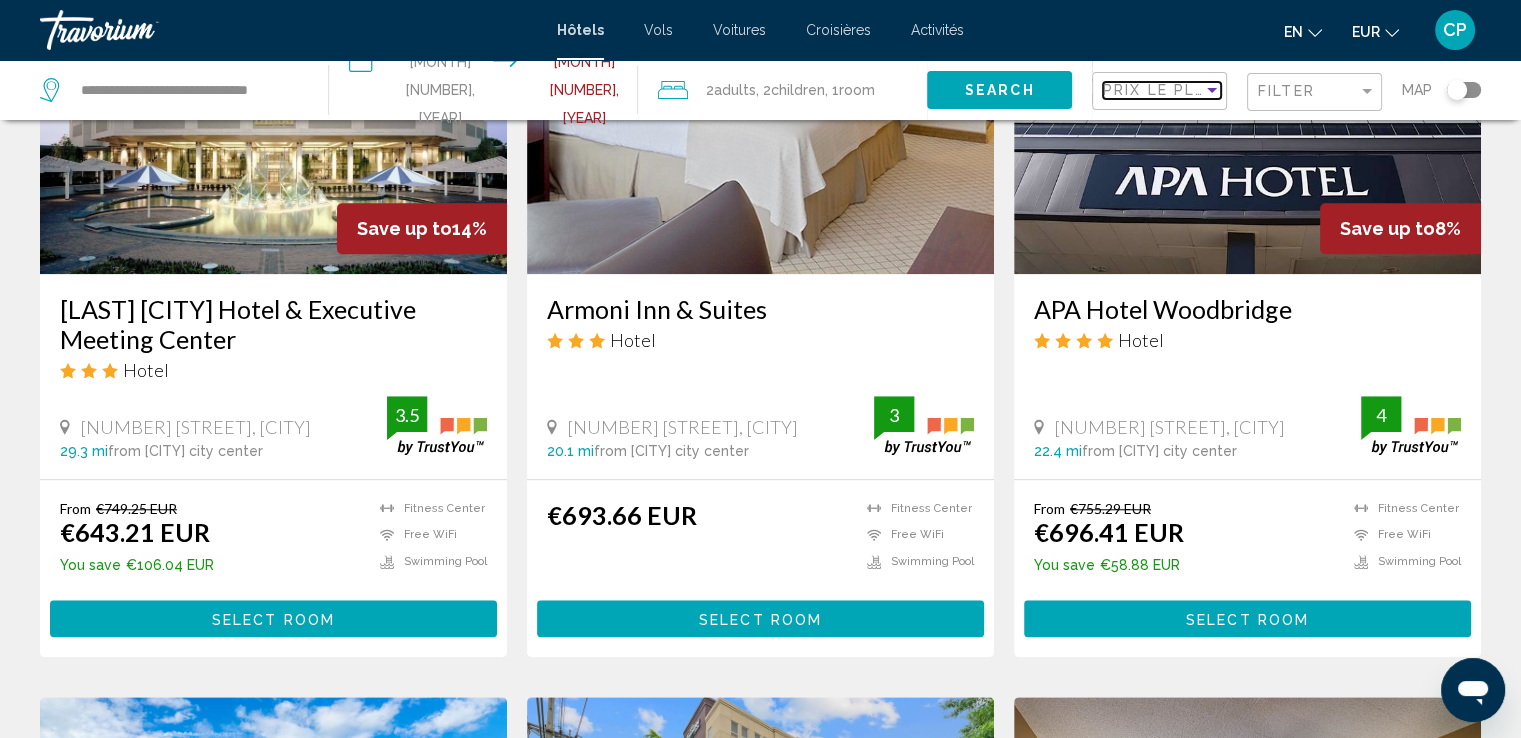 scroll, scrollTop: 1733, scrollLeft: 0, axis: vertical 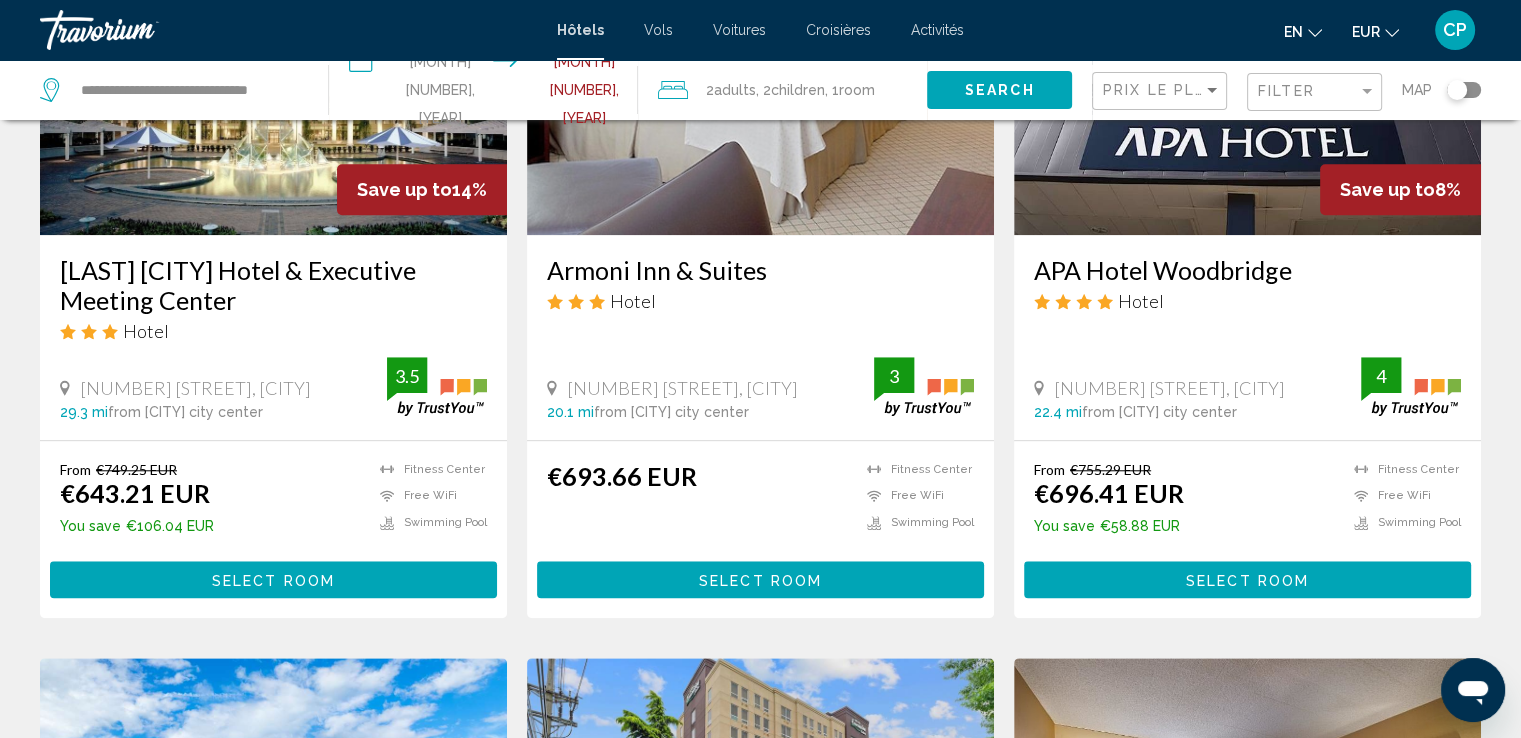 drag, startPoint x: 58, startPoint y: 291, endPoint x: 367, endPoint y: 333, distance: 311.8413 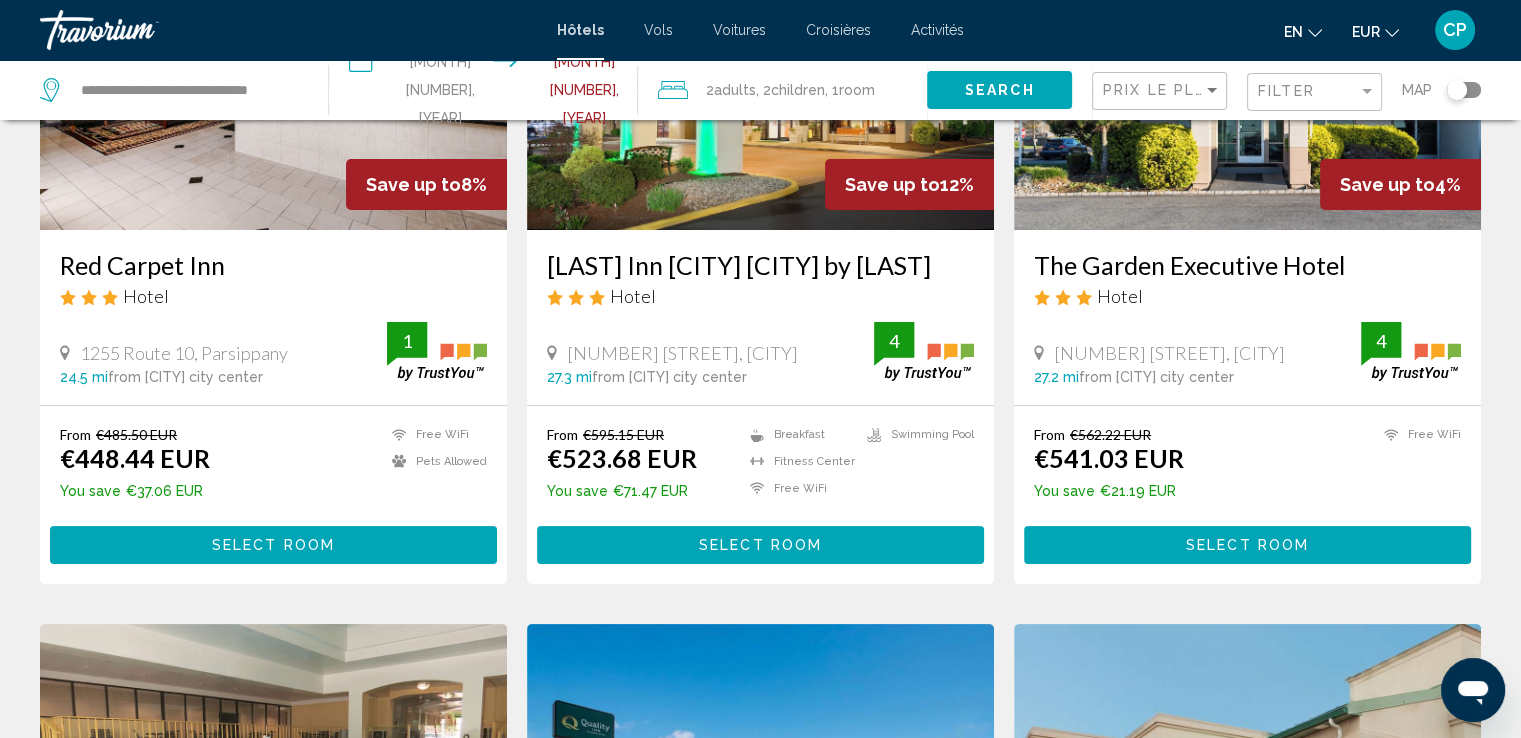 scroll, scrollTop: 266, scrollLeft: 0, axis: vertical 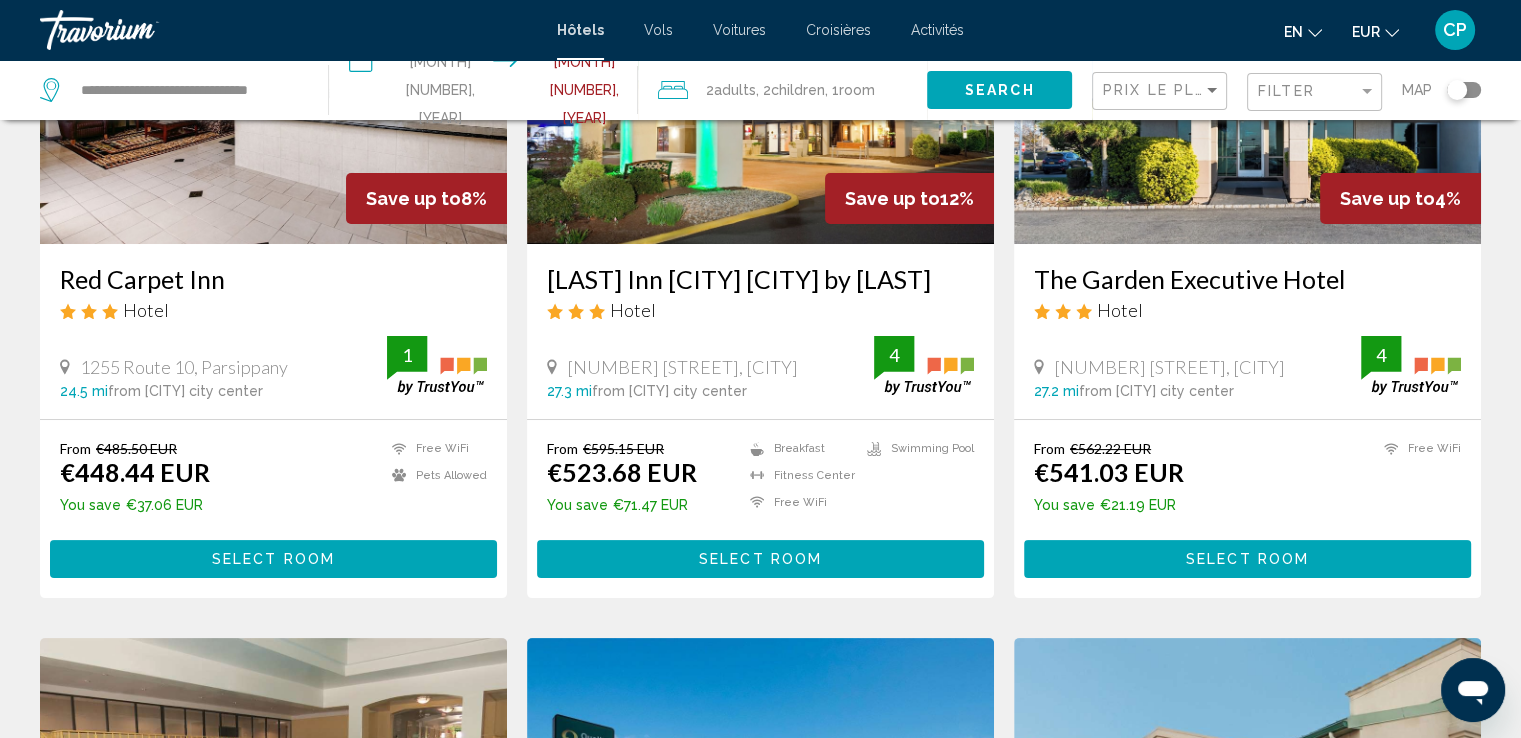 click on "**********" at bounding box center (487, 93) 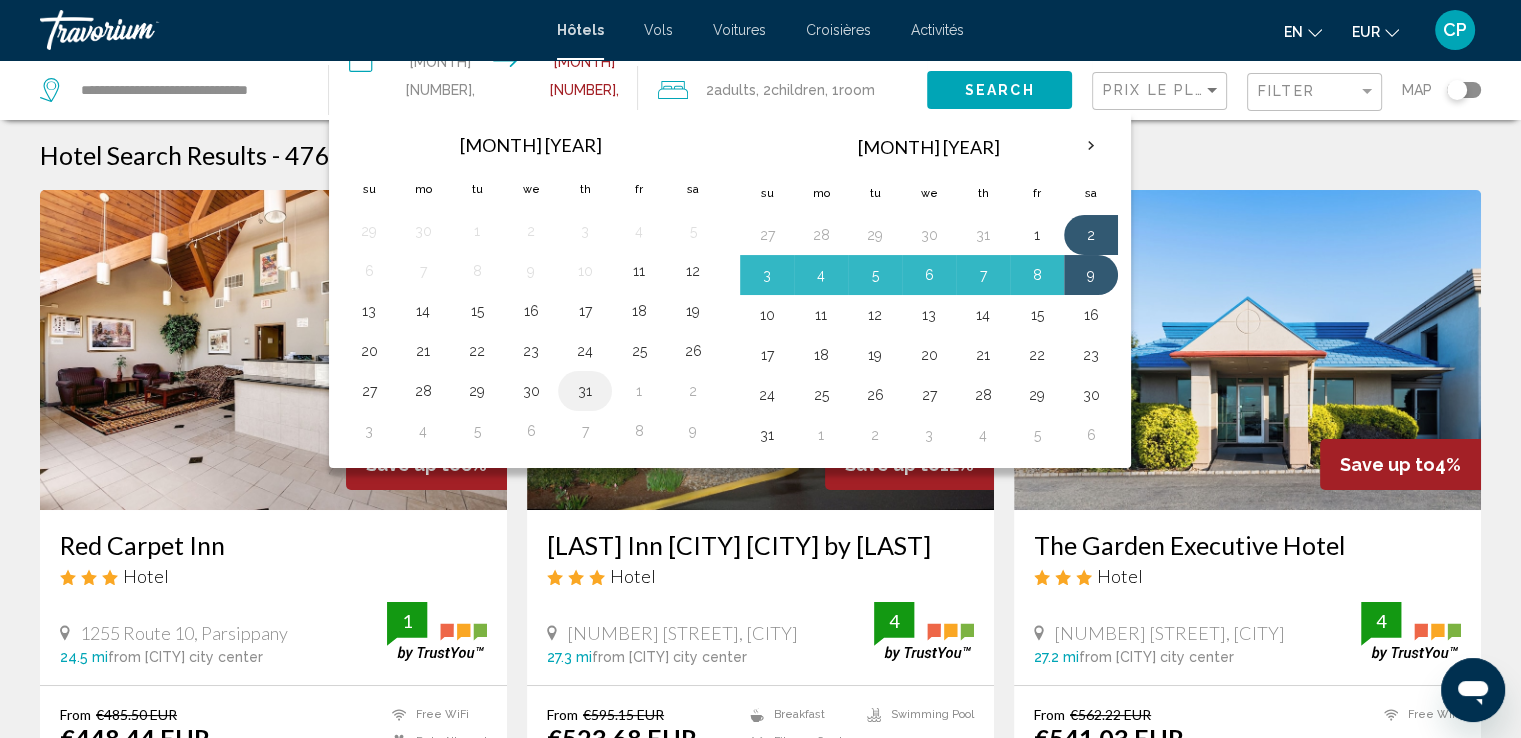 click on "31" at bounding box center (585, 391) 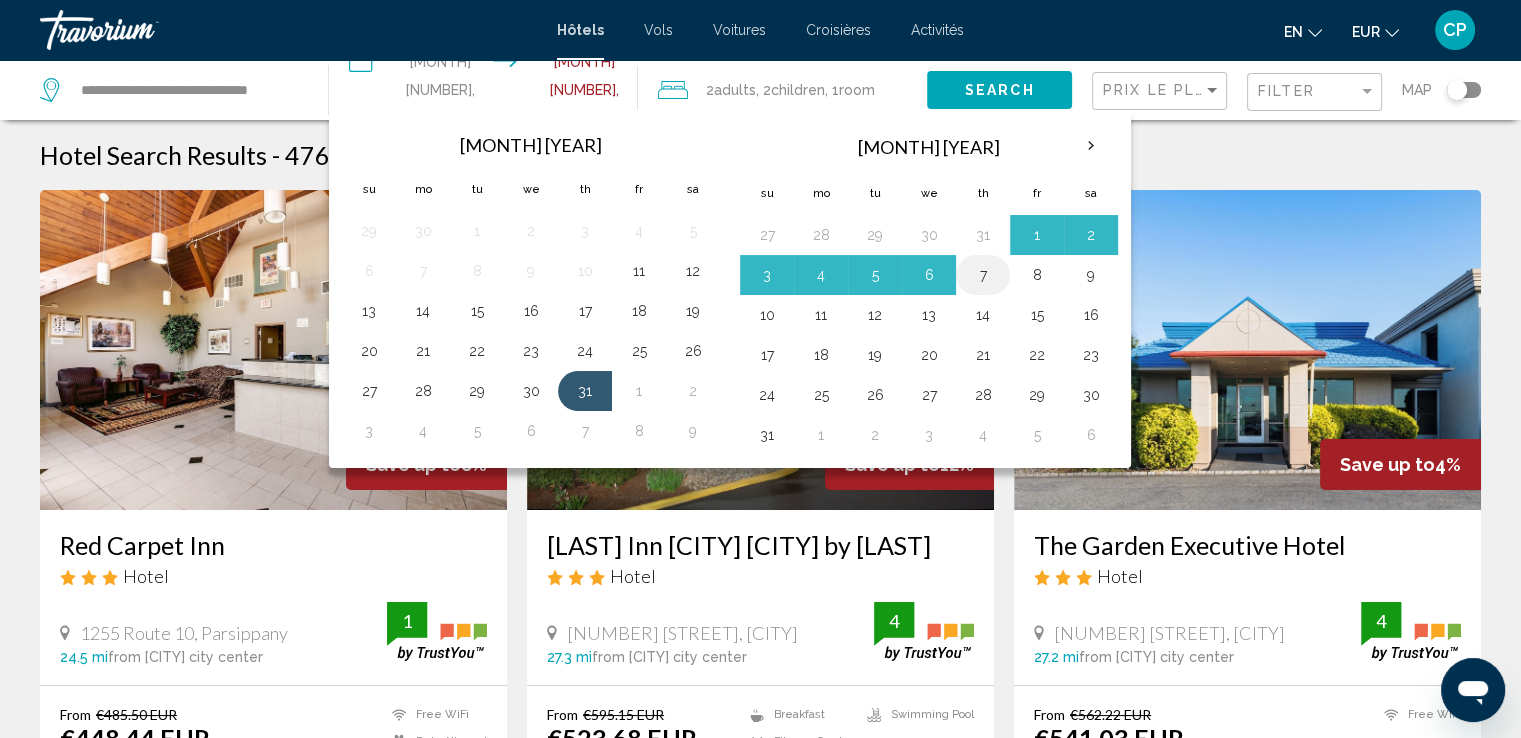 click on "7" at bounding box center (983, 275) 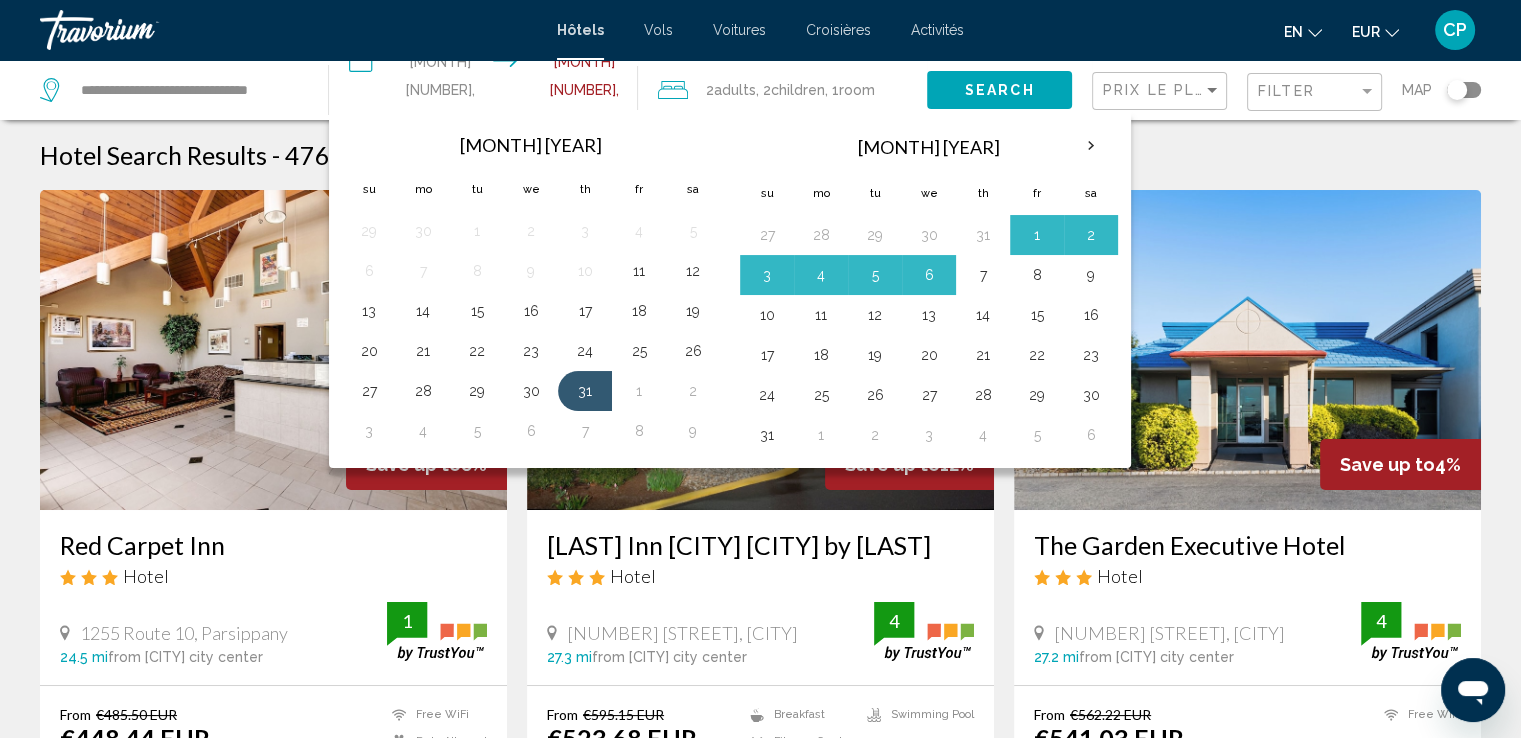 type on "**********" 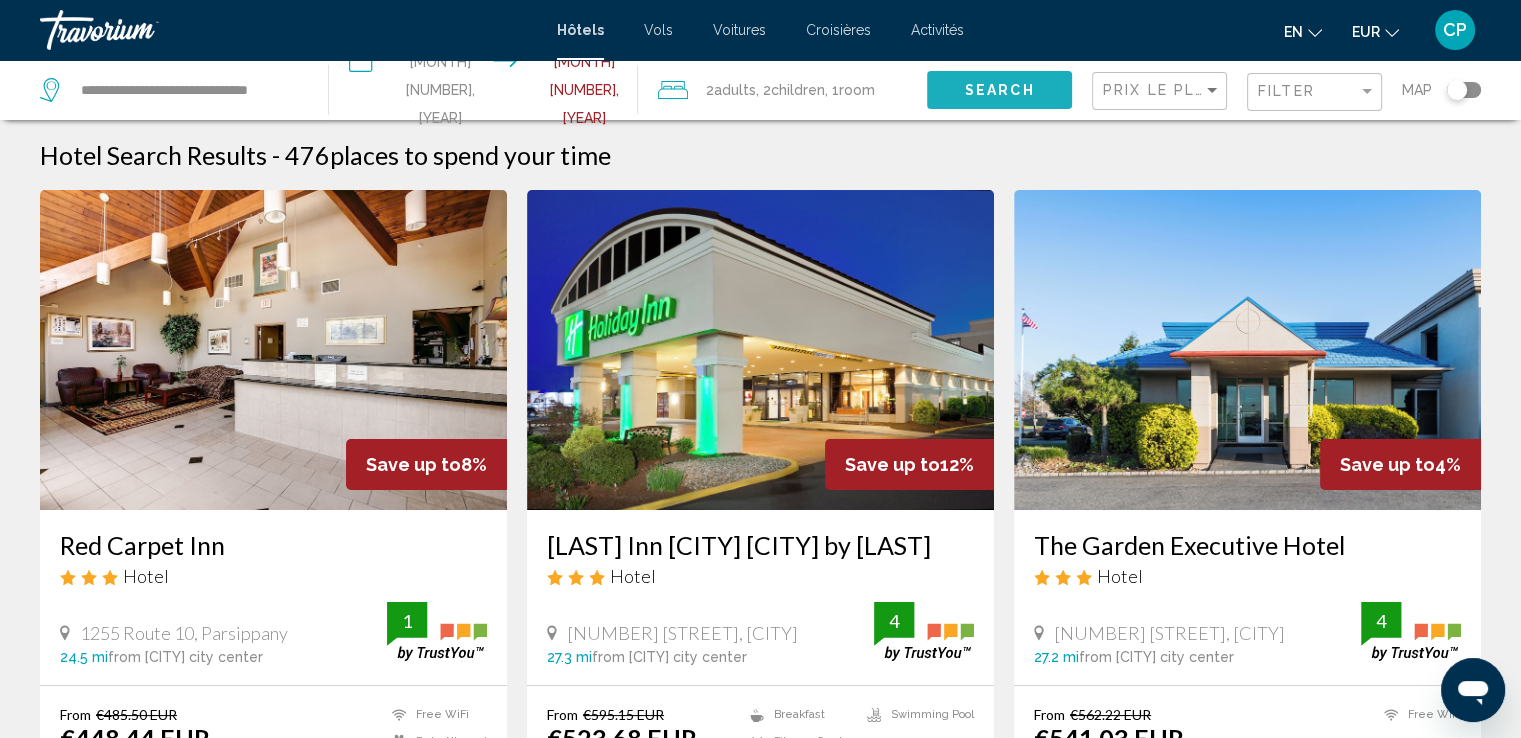 click on "Search" 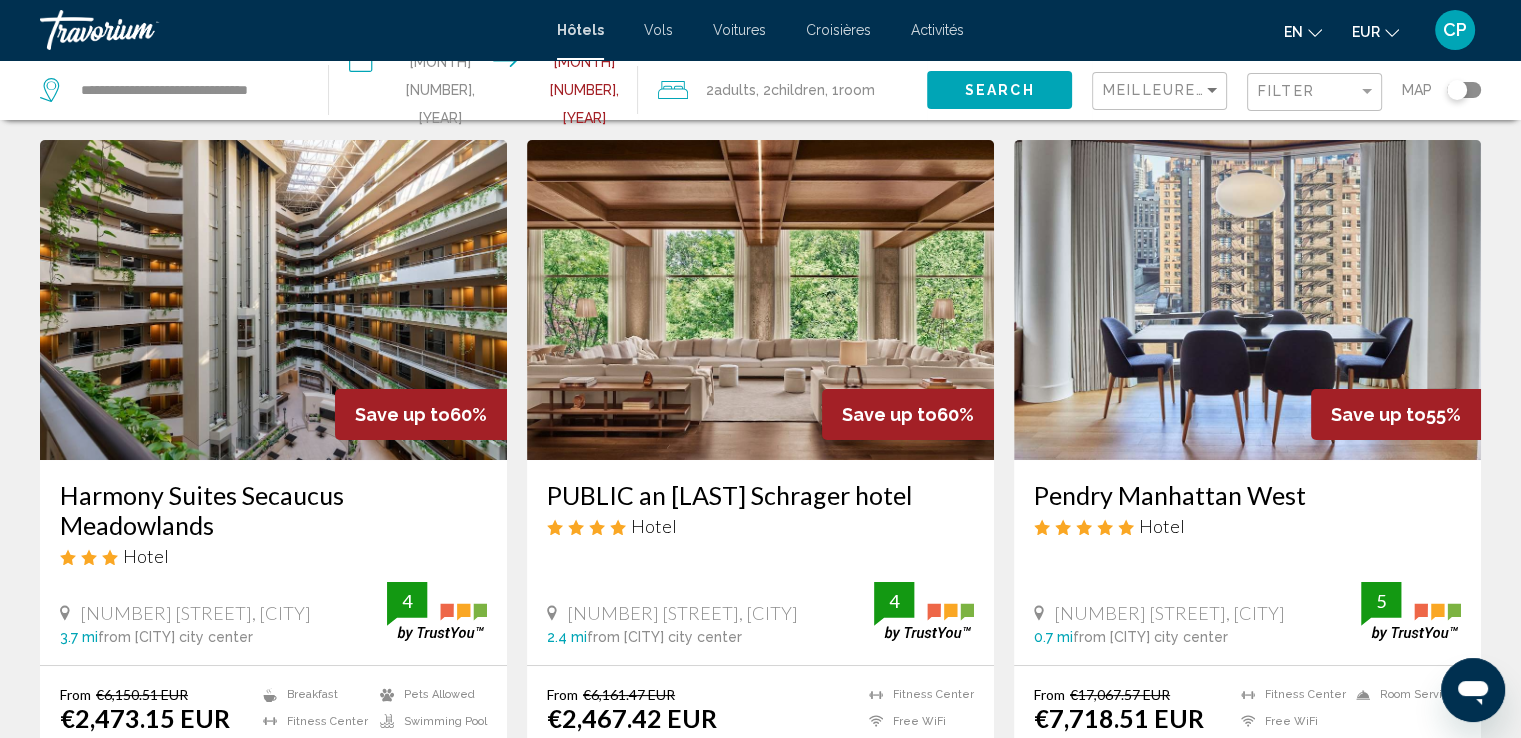 scroll, scrollTop: 0, scrollLeft: 0, axis: both 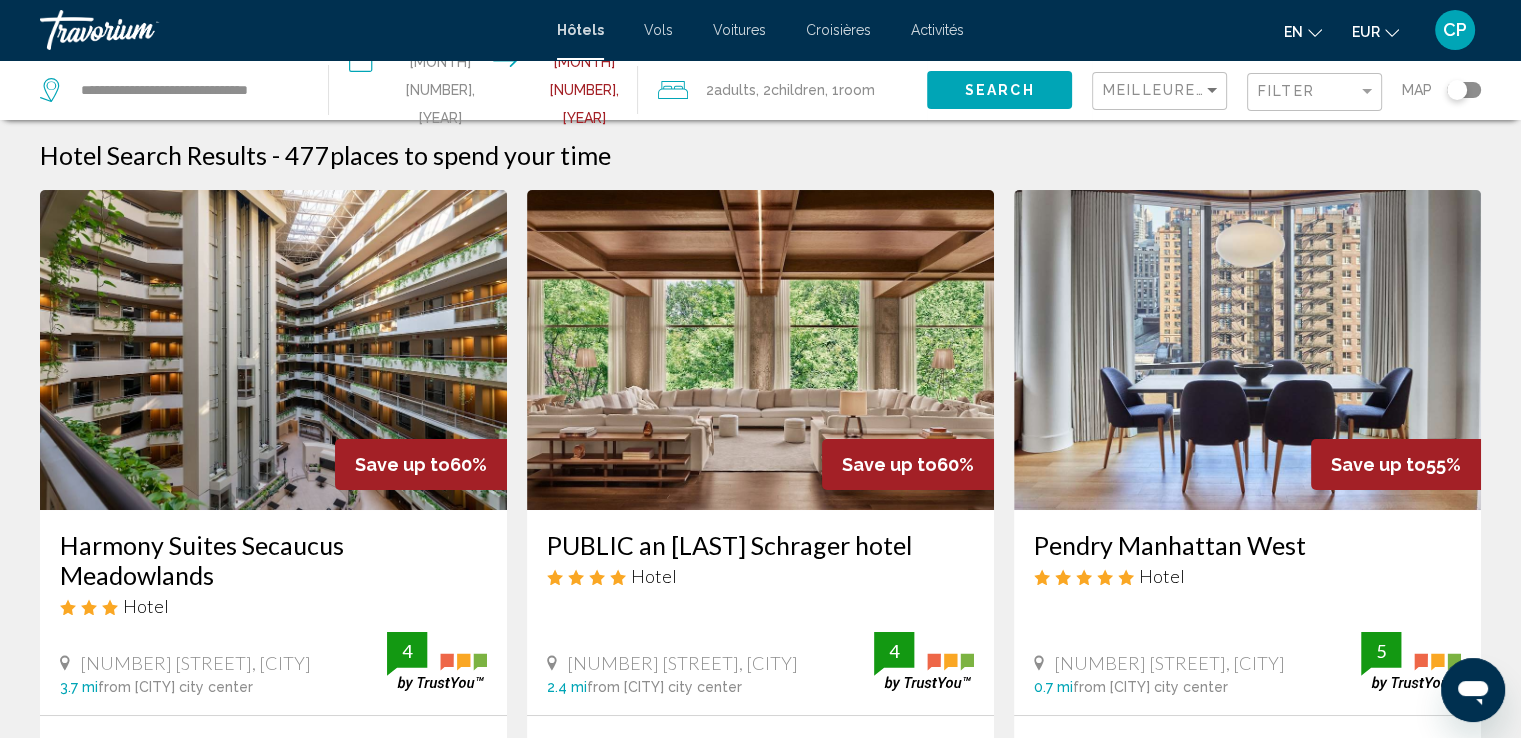 click on "Meilleures offres" 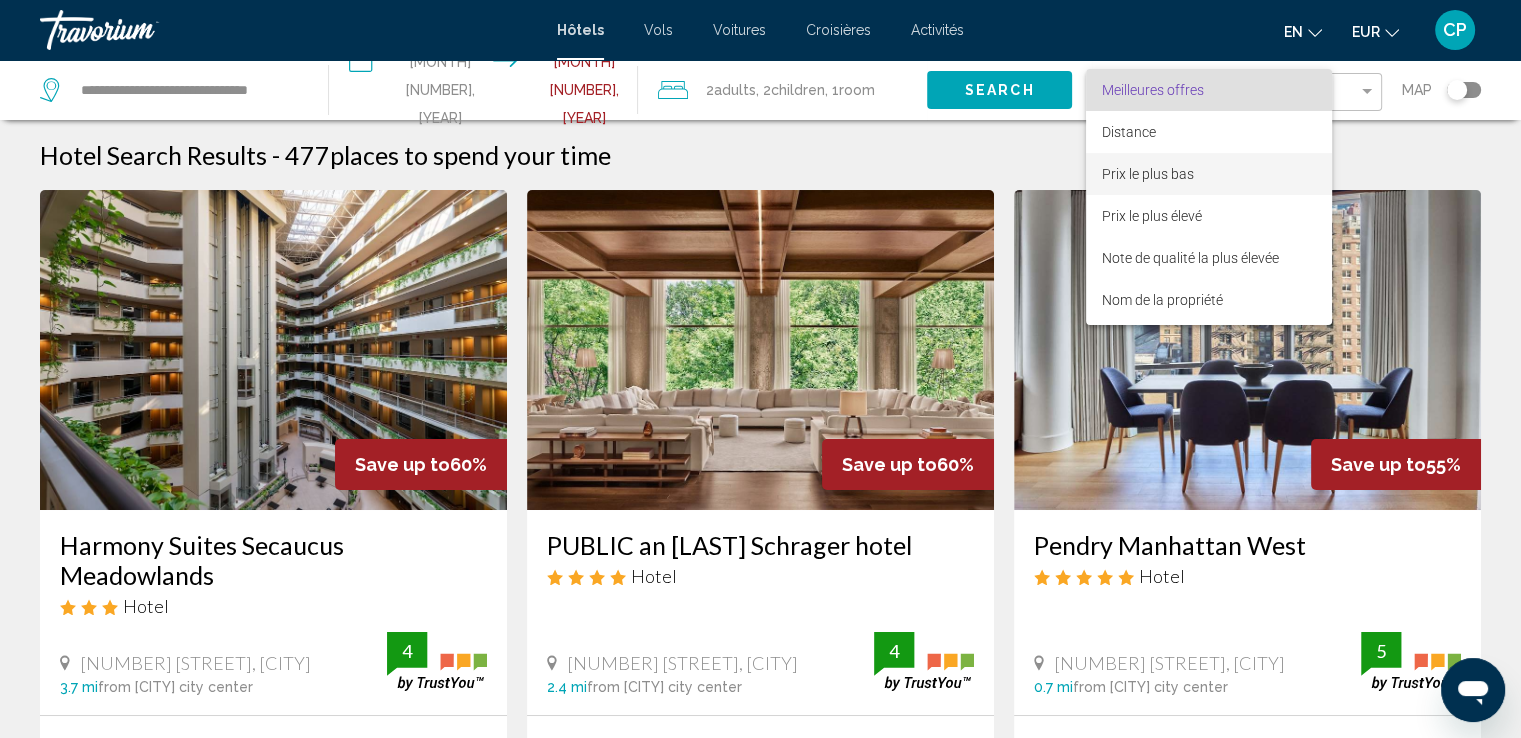 click on "Prix ​​le plus bas" at bounding box center (1148, 174) 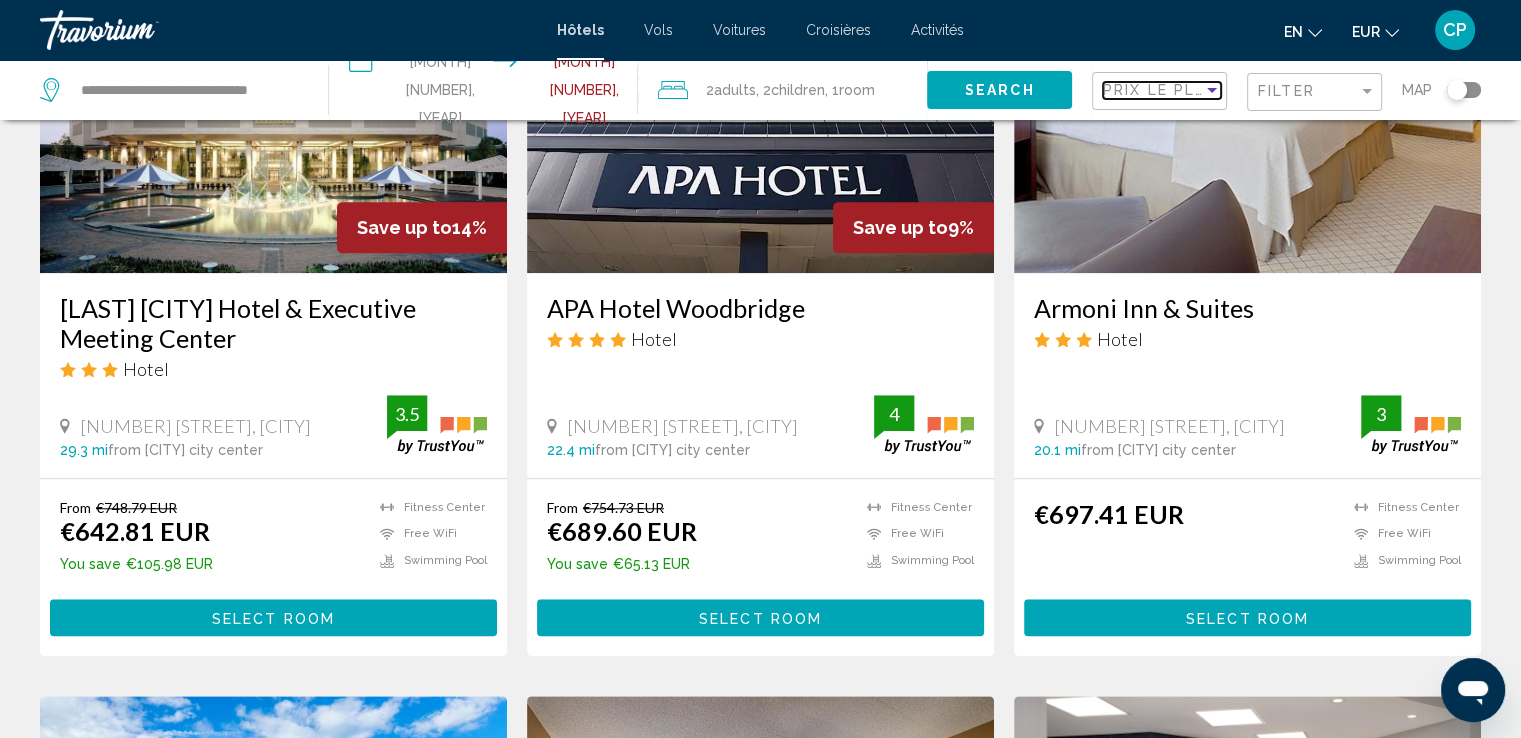 scroll, scrollTop: 1733, scrollLeft: 0, axis: vertical 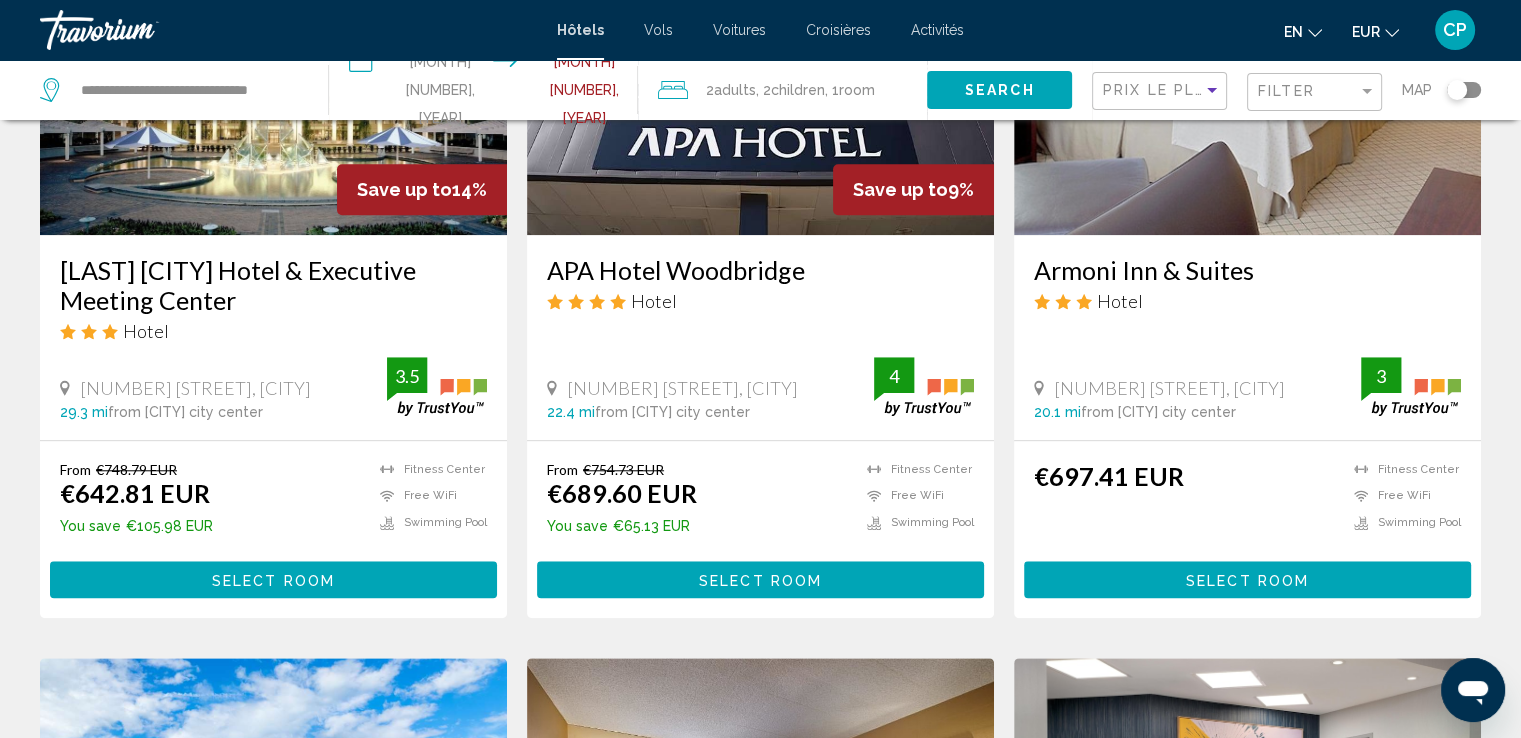 click on "Select Room" at bounding box center [273, 580] 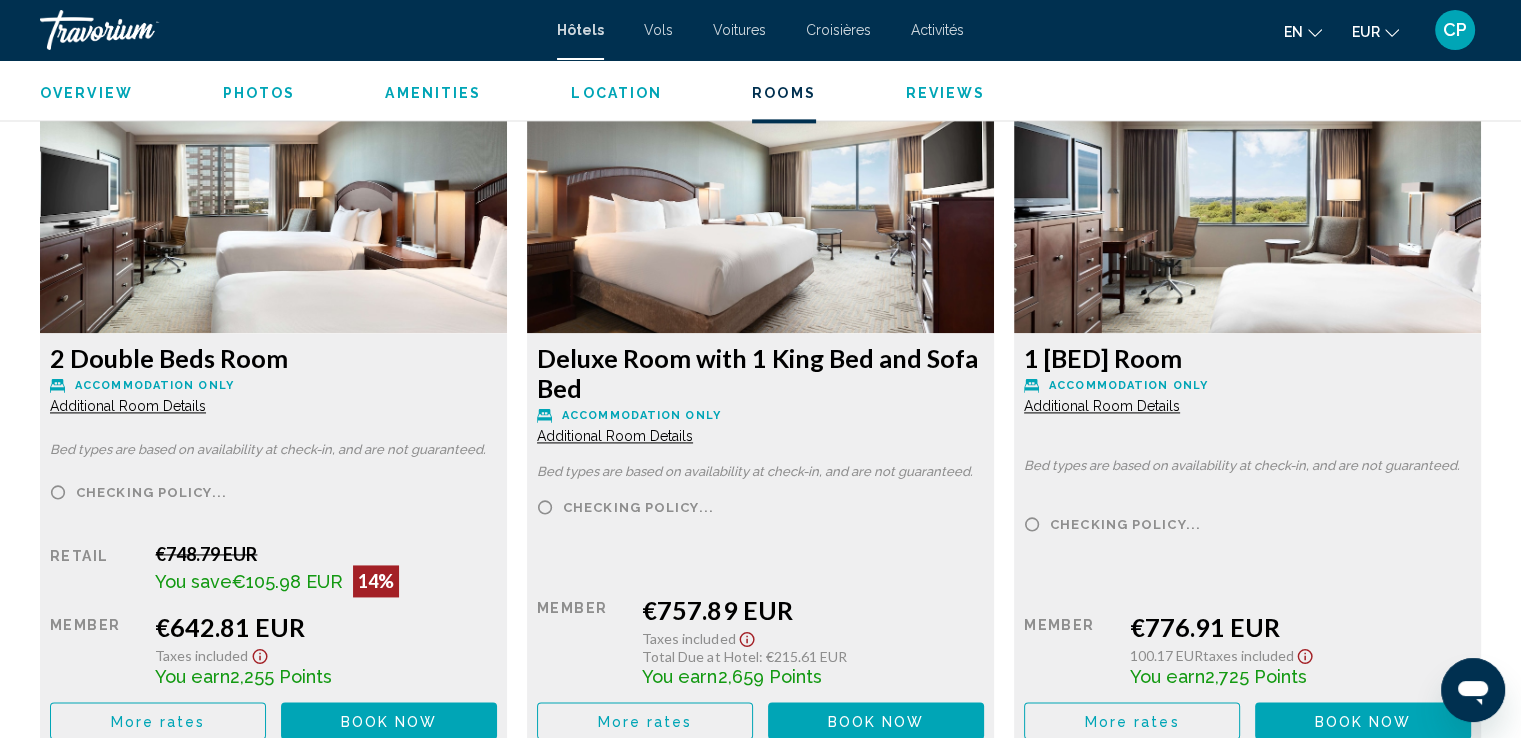 scroll, scrollTop: 2800, scrollLeft: 0, axis: vertical 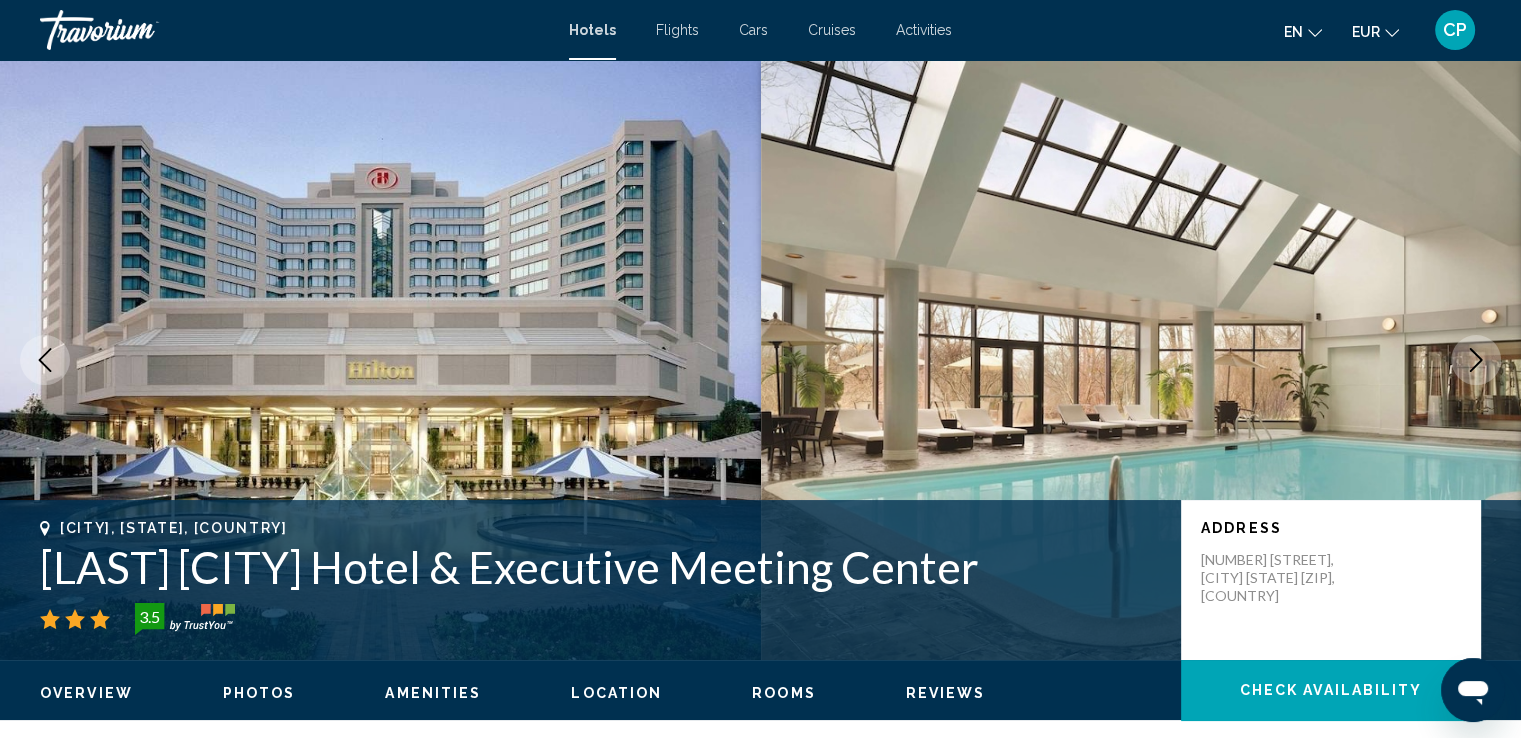 drag, startPoint x: 48, startPoint y: 568, endPoint x: 1123, endPoint y: 573, distance: 1075.0116 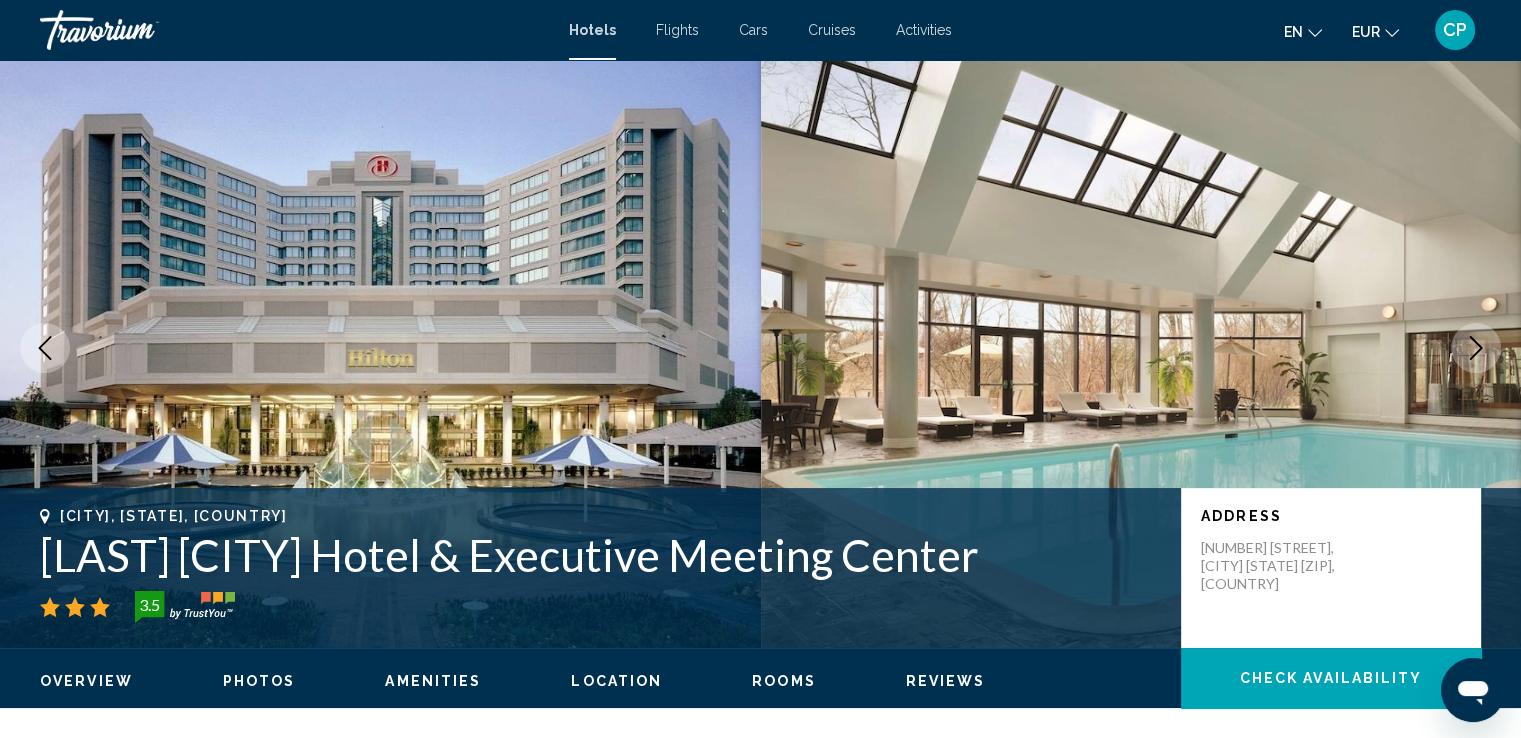 scroll, scrollTop: 0, scrollLeft: 0, axis: both 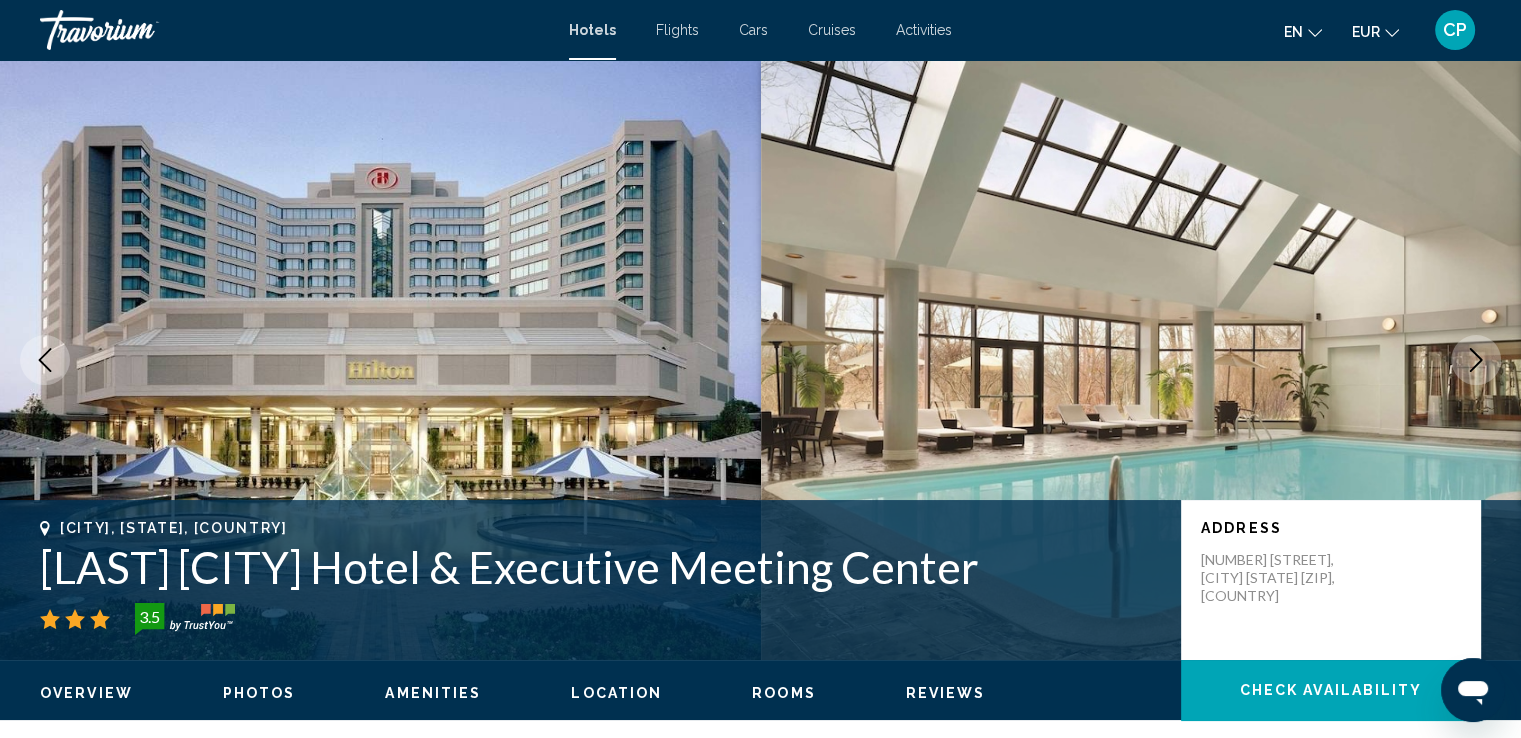 click at bounding box center [380, 360] 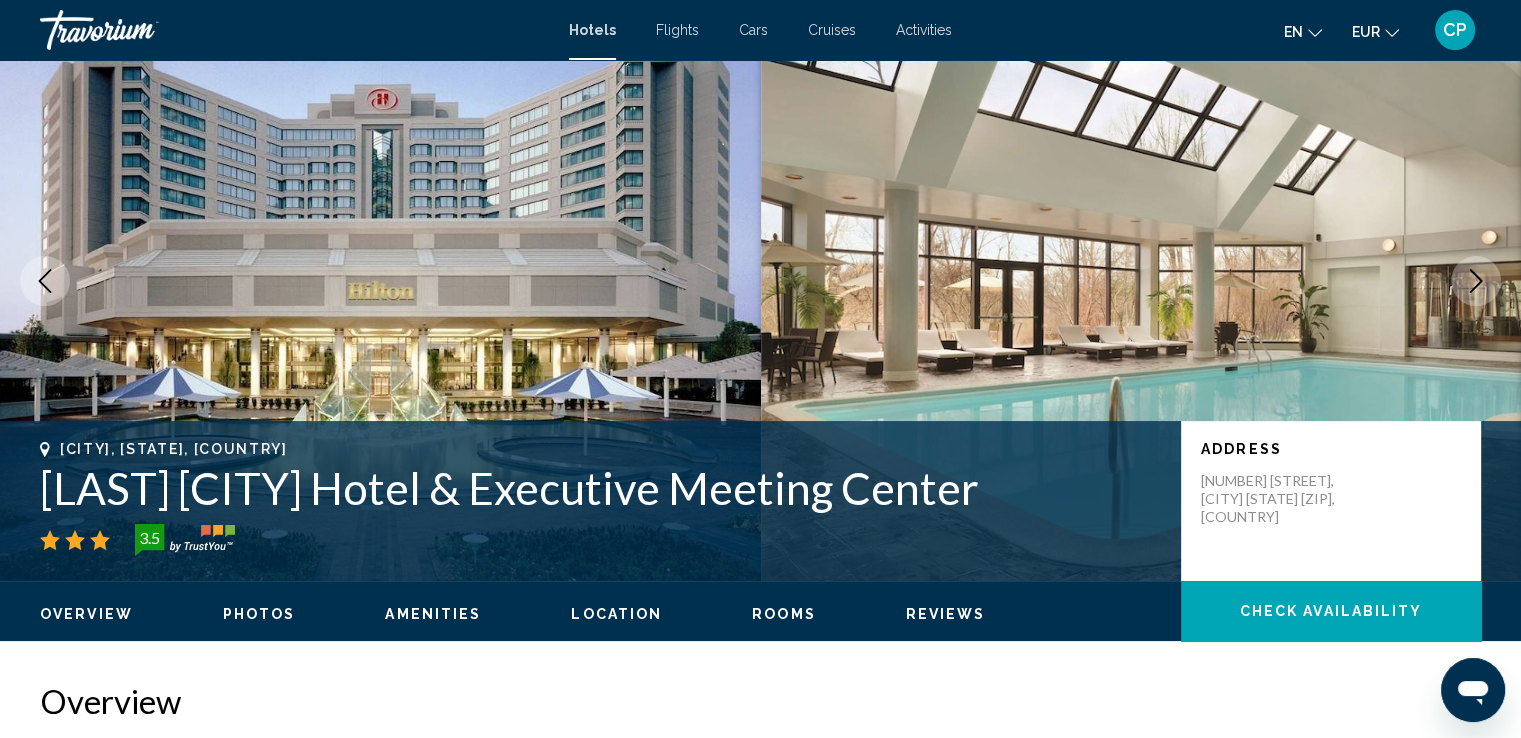 scroll, scrollTop: 400, scrollLeft: 0, axis: vertical 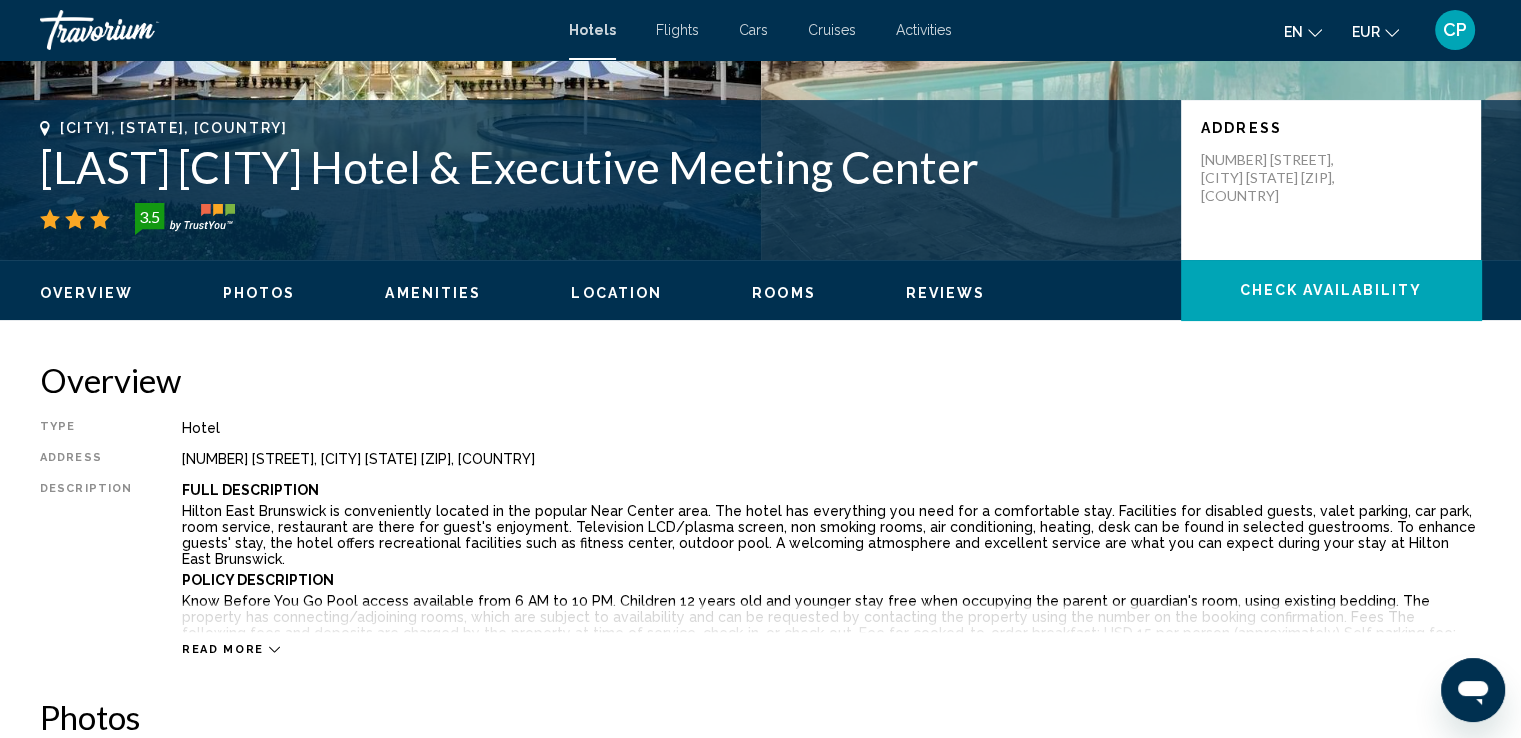 click on "Hotel" at bounding box center (831, 428) 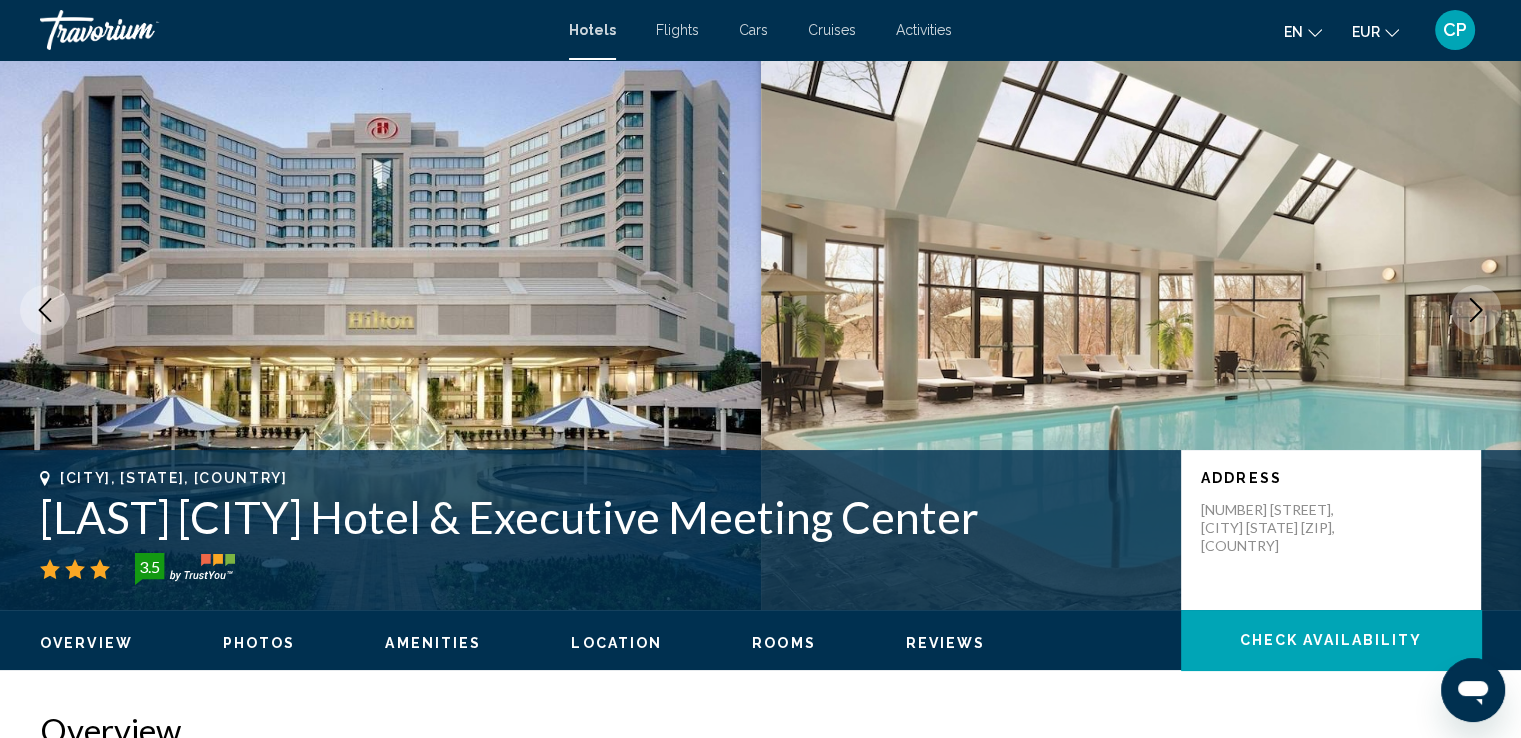 scroll, scrollTop: 0, scrollLeft: 0, axis: both 